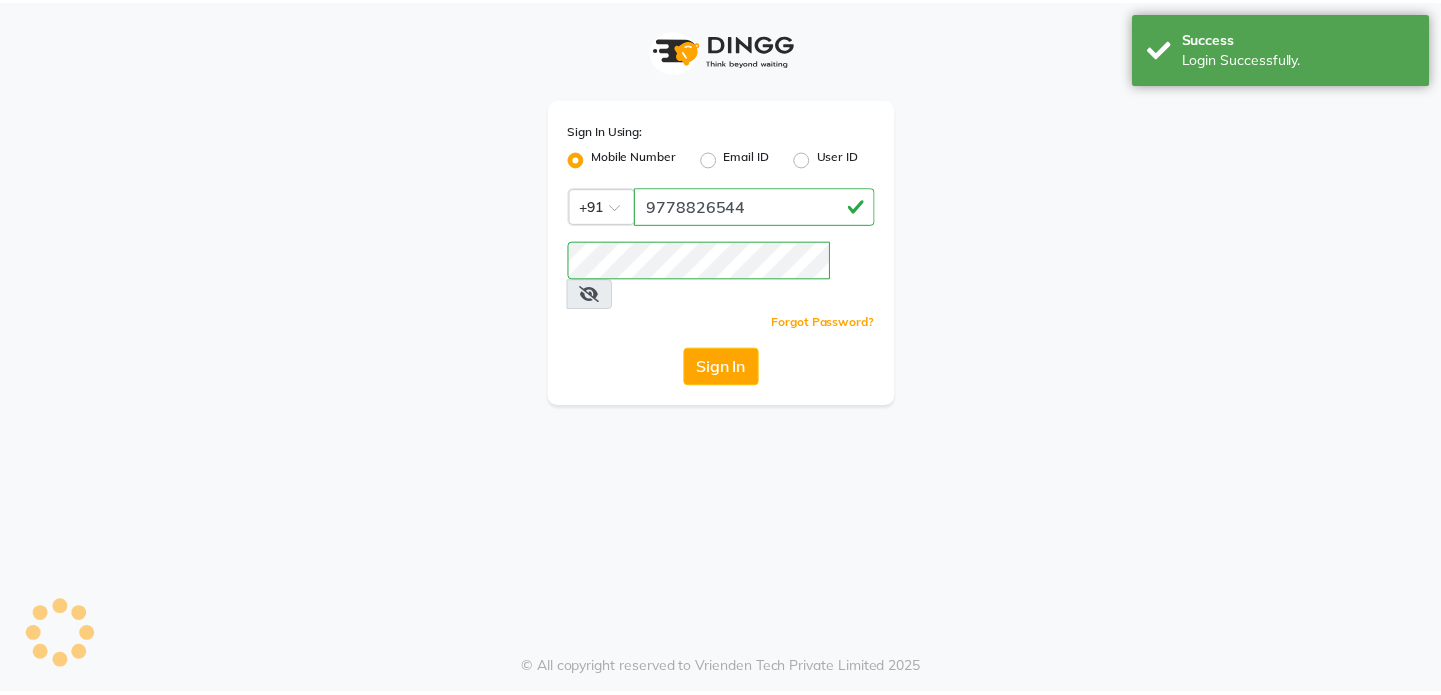 scroll, scrollTop: 0, scrollLeft: 0, axis: both 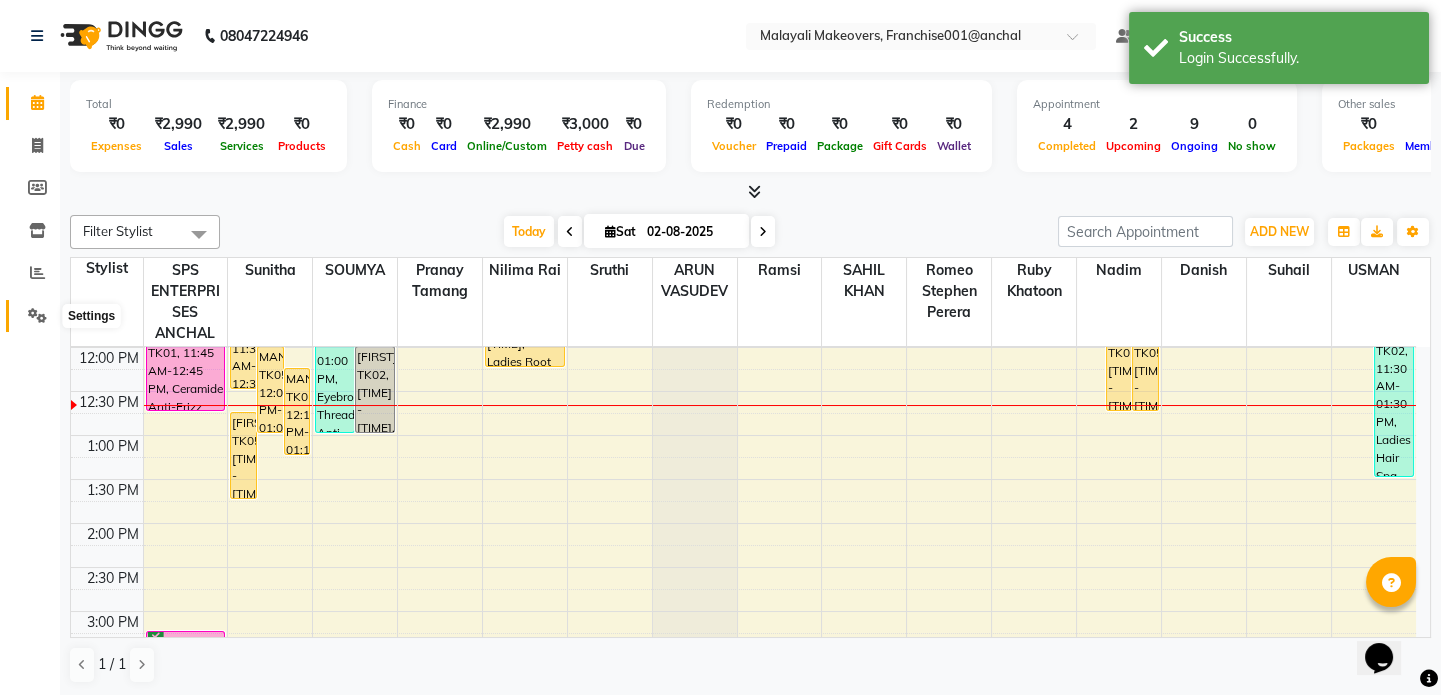 click 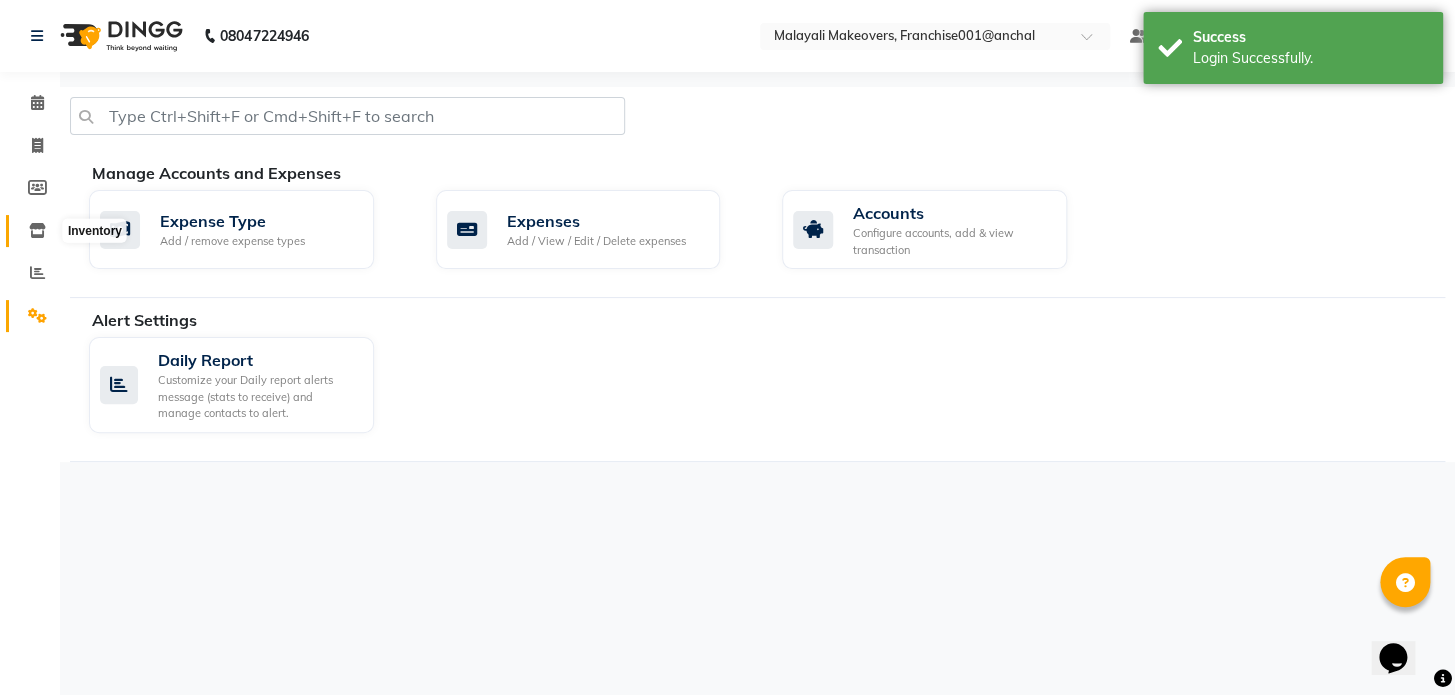 click 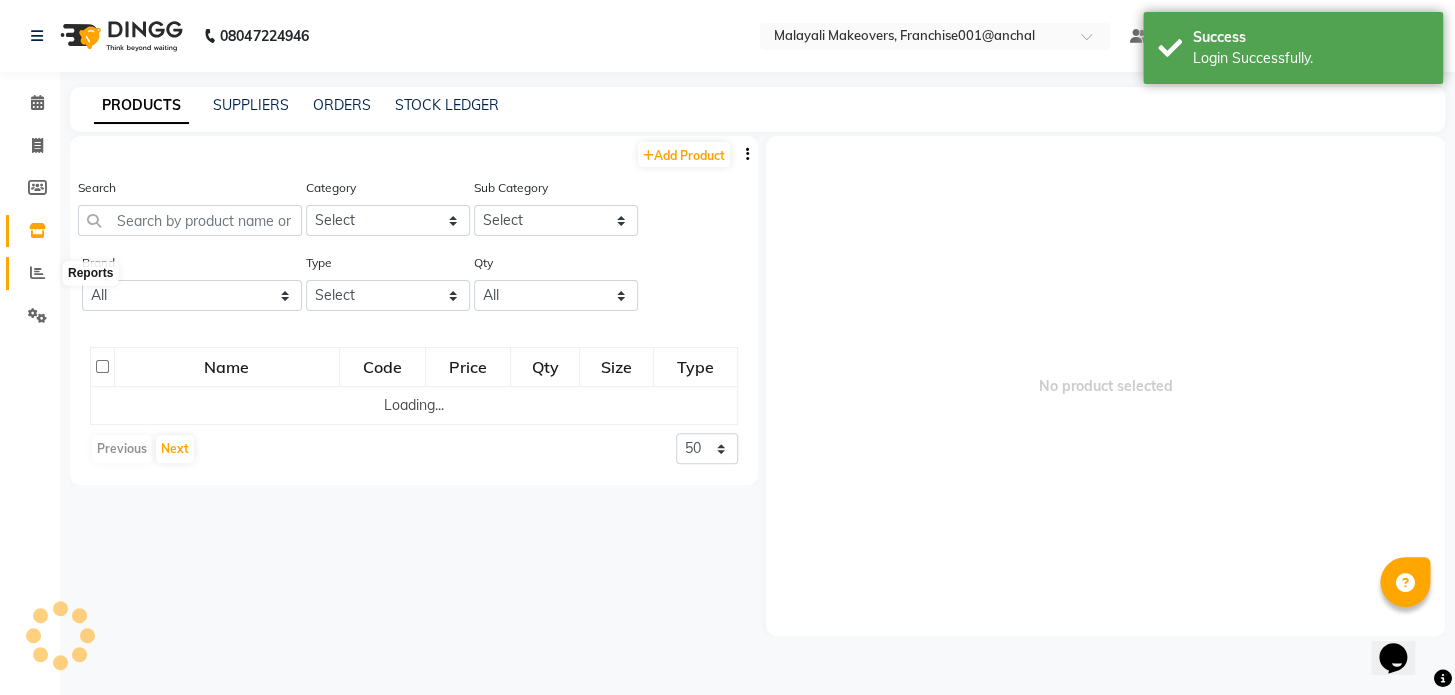 click 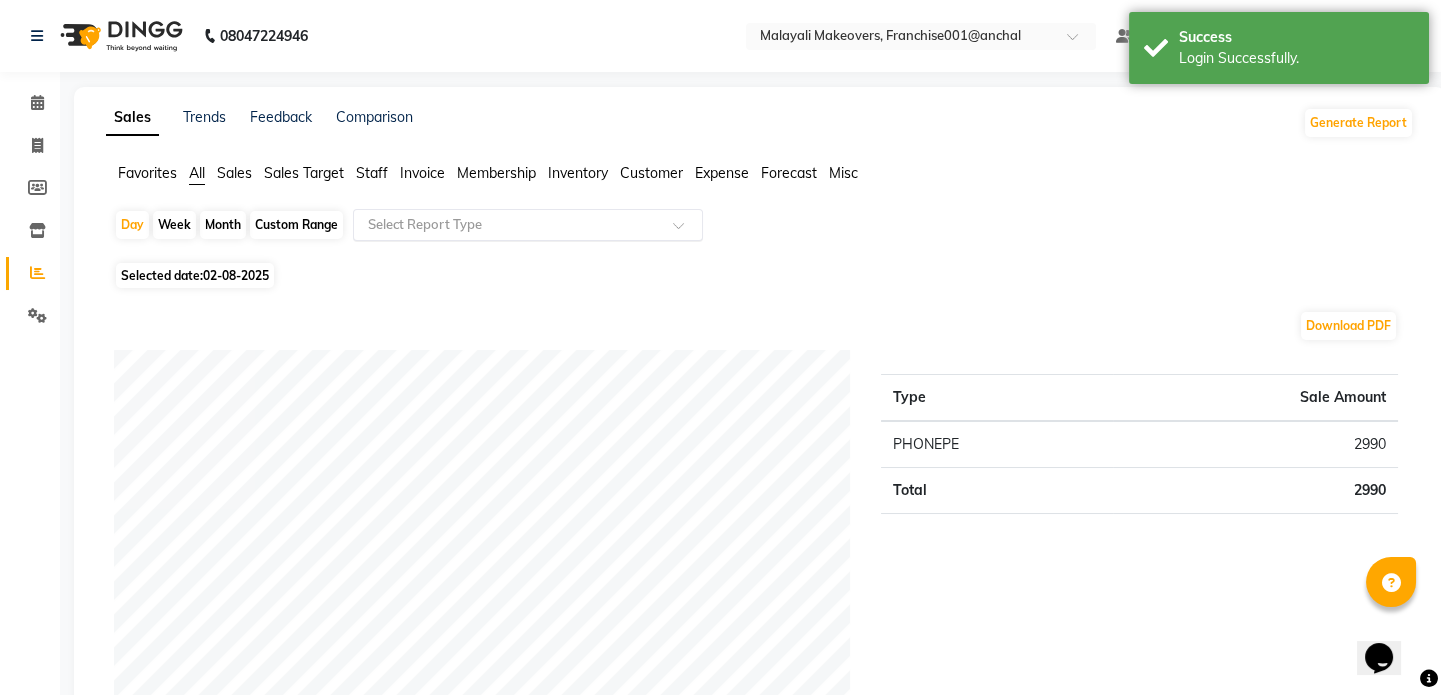 click 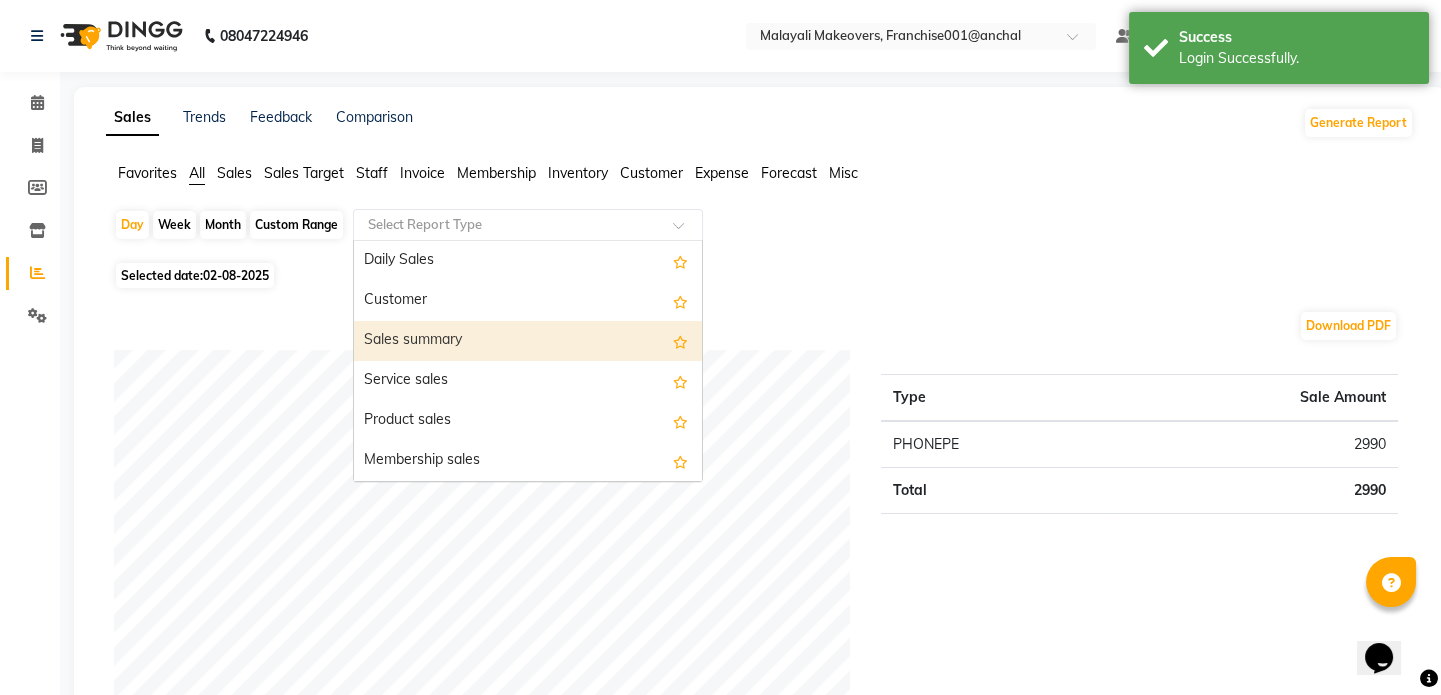 drag, startPoint x: 466, startPoint y: 337, endPoint x: 475, endPoint y: 384, distance: 47.853943 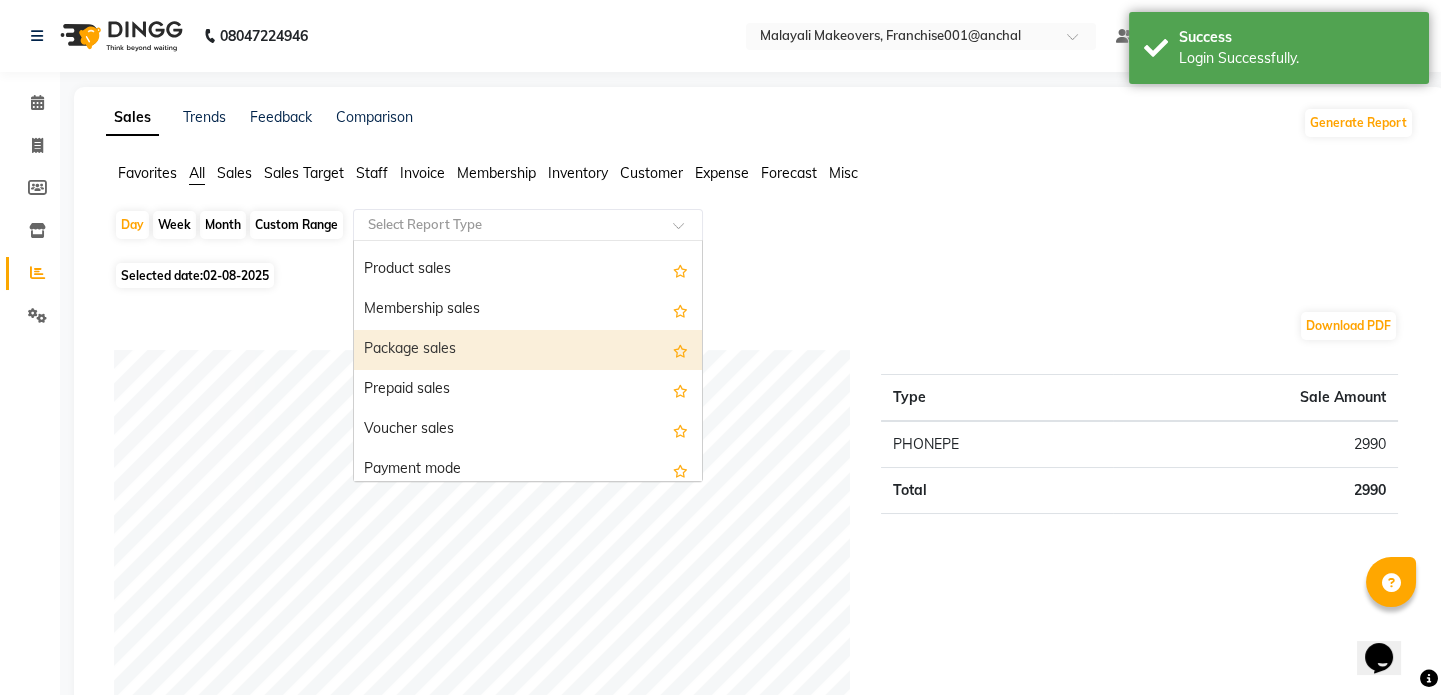 scroll, scrollTop: 181, scrollLeft: 0, axis: vertical 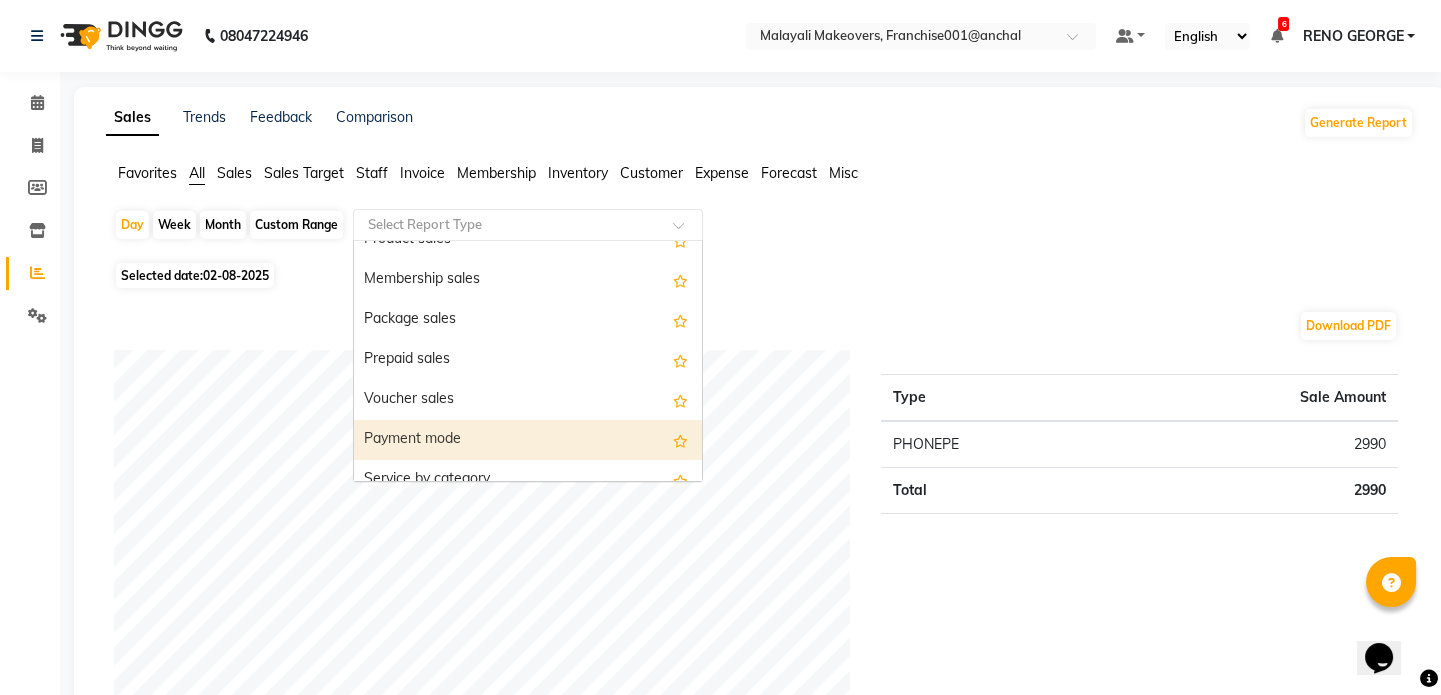 click on "Payment mode" at bounding box center [528, 440] 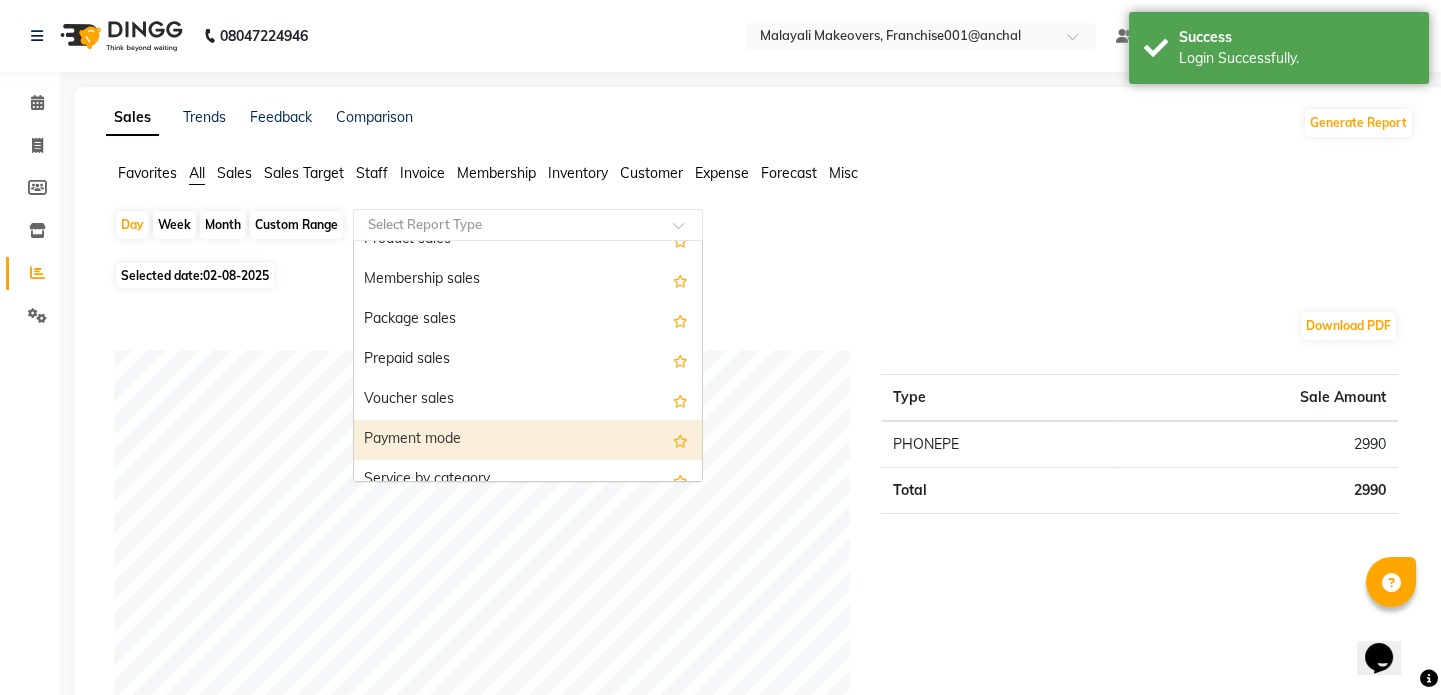 select on "full_report" 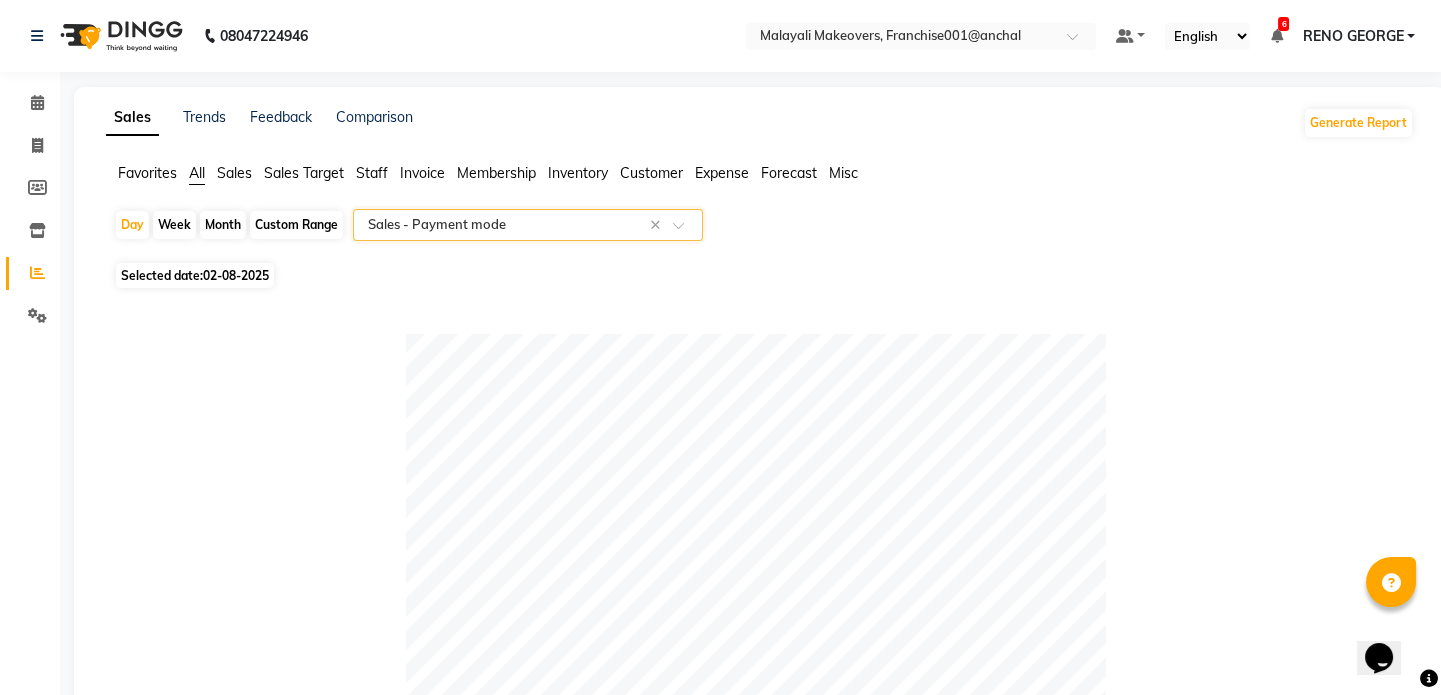 click on "Month" 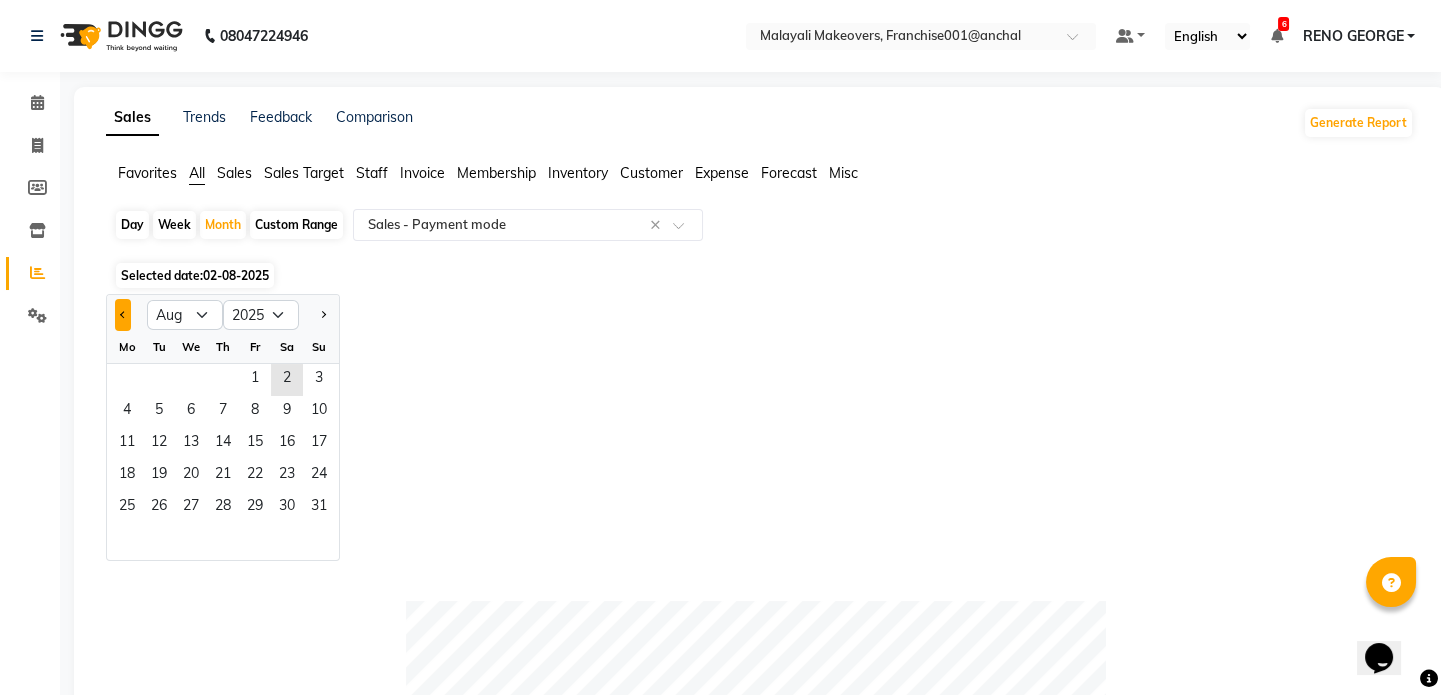 click 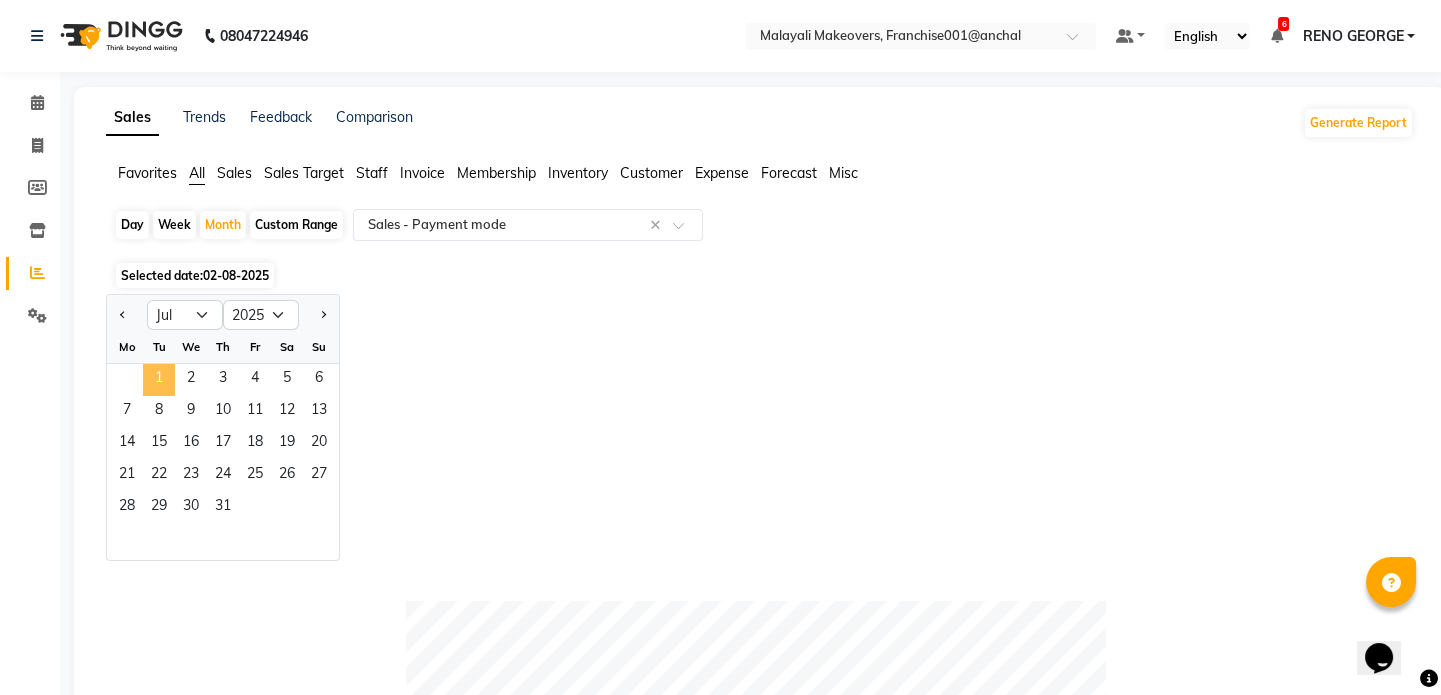 click on "1" 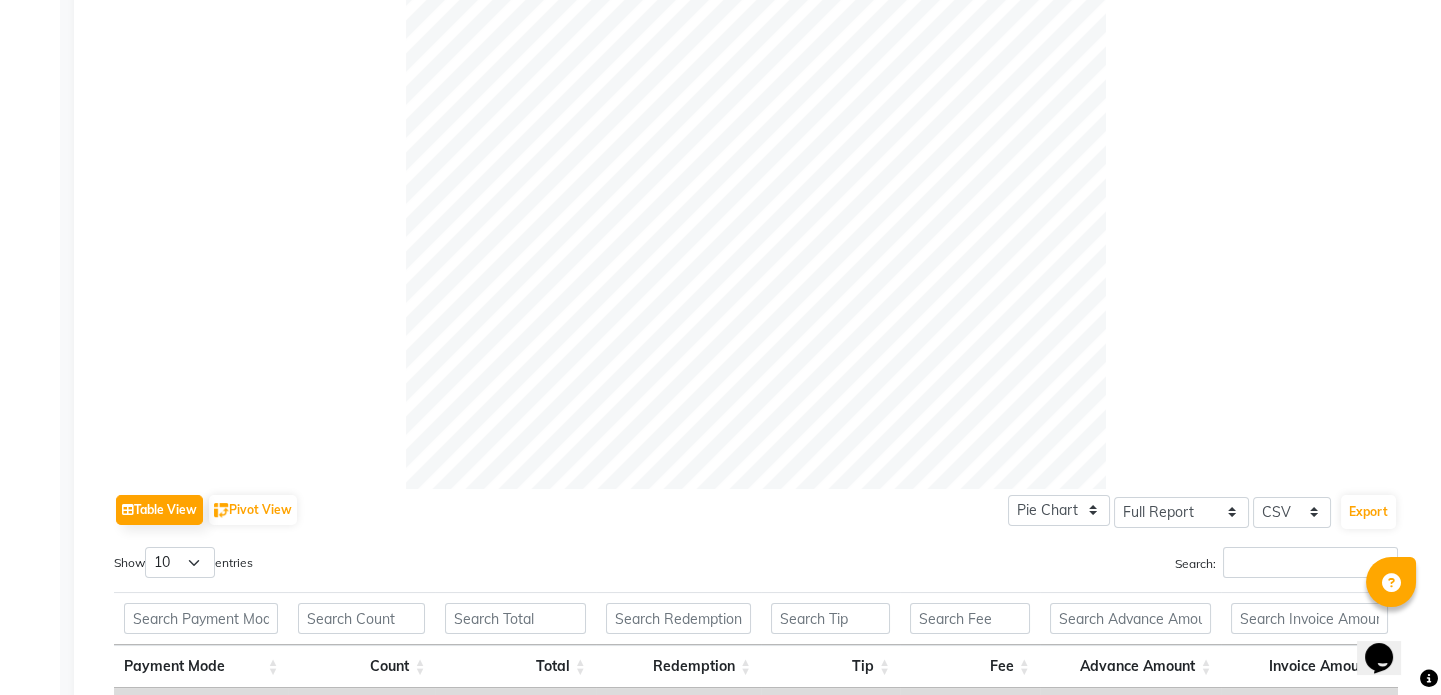 scroll, scrollTop: 811, scrollLeft: 0, axis: vertical 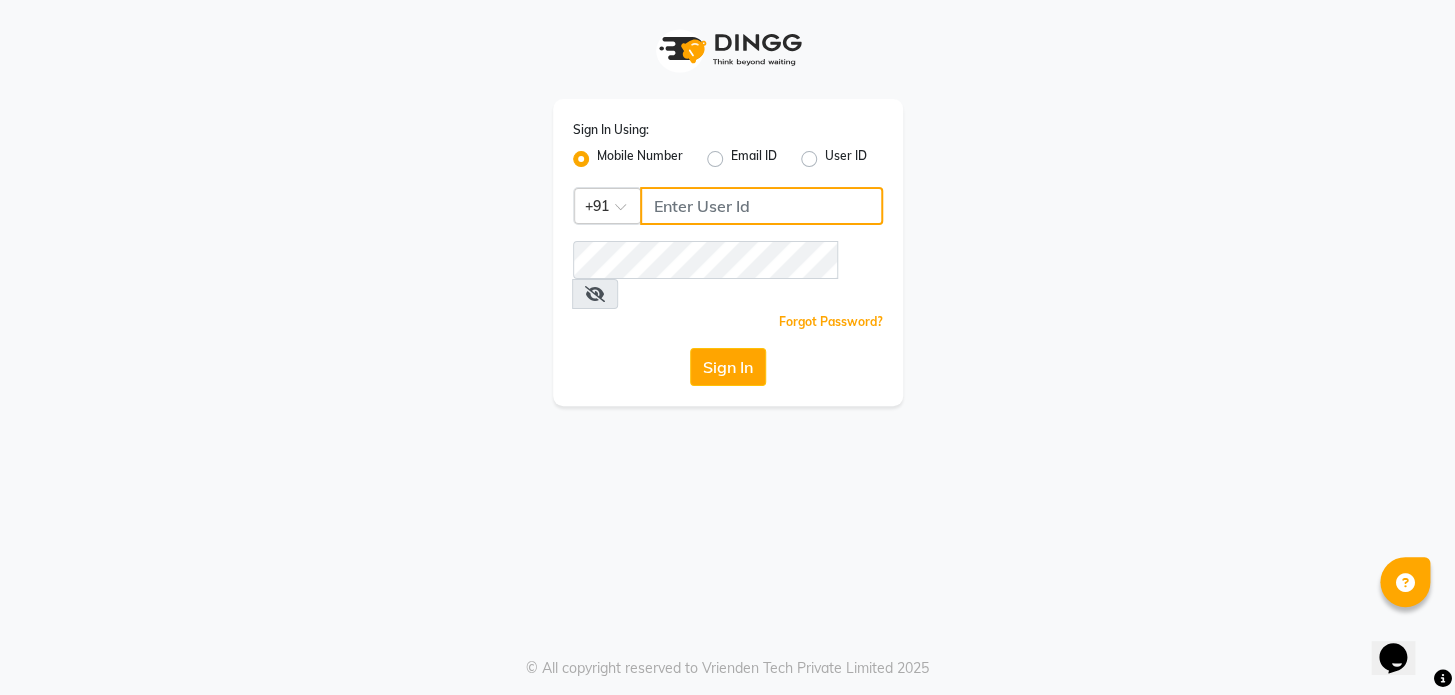 click 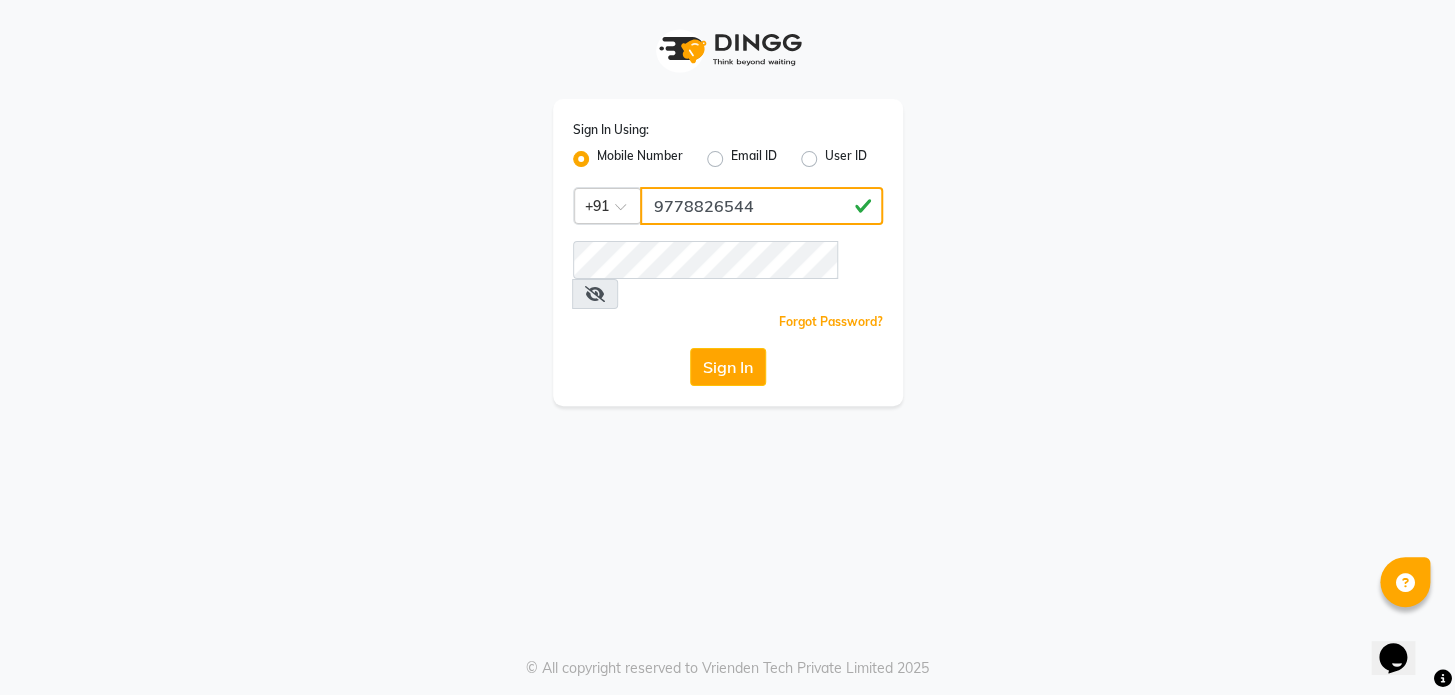 type on "9778826544" 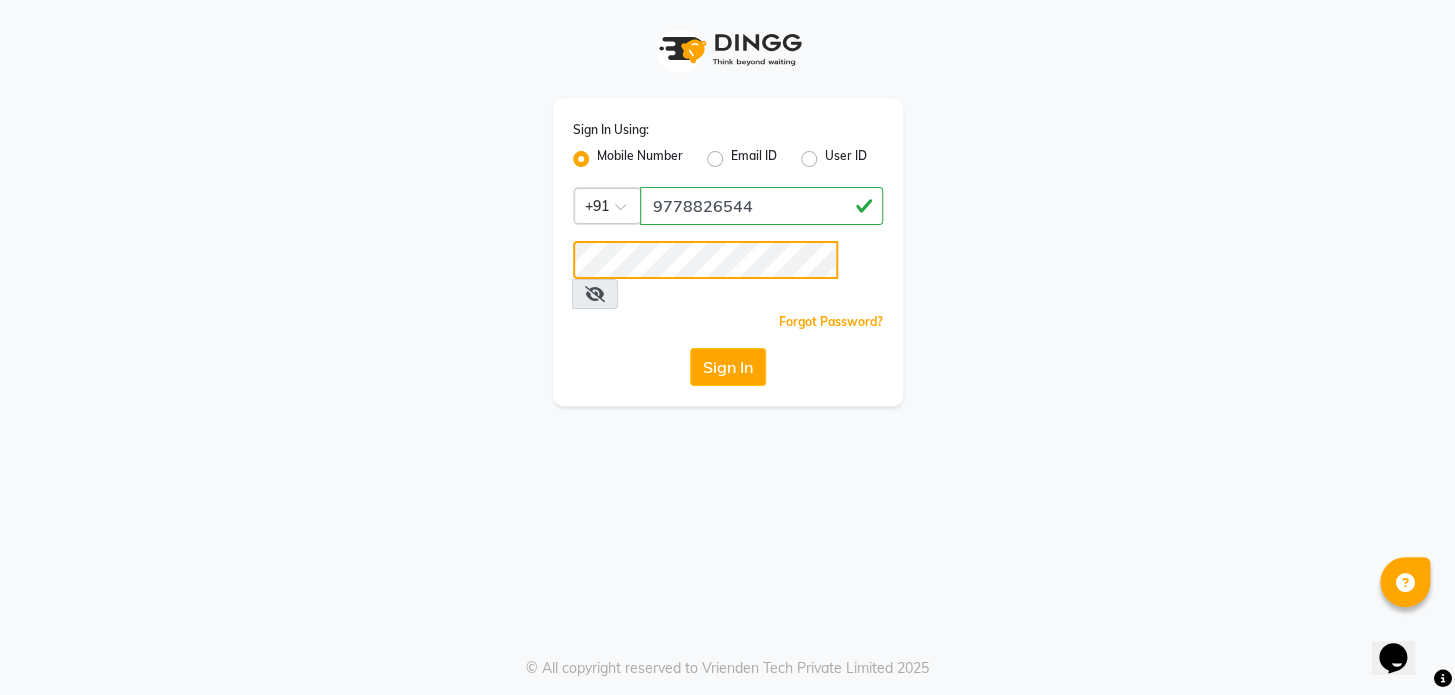 click on "Sign In" 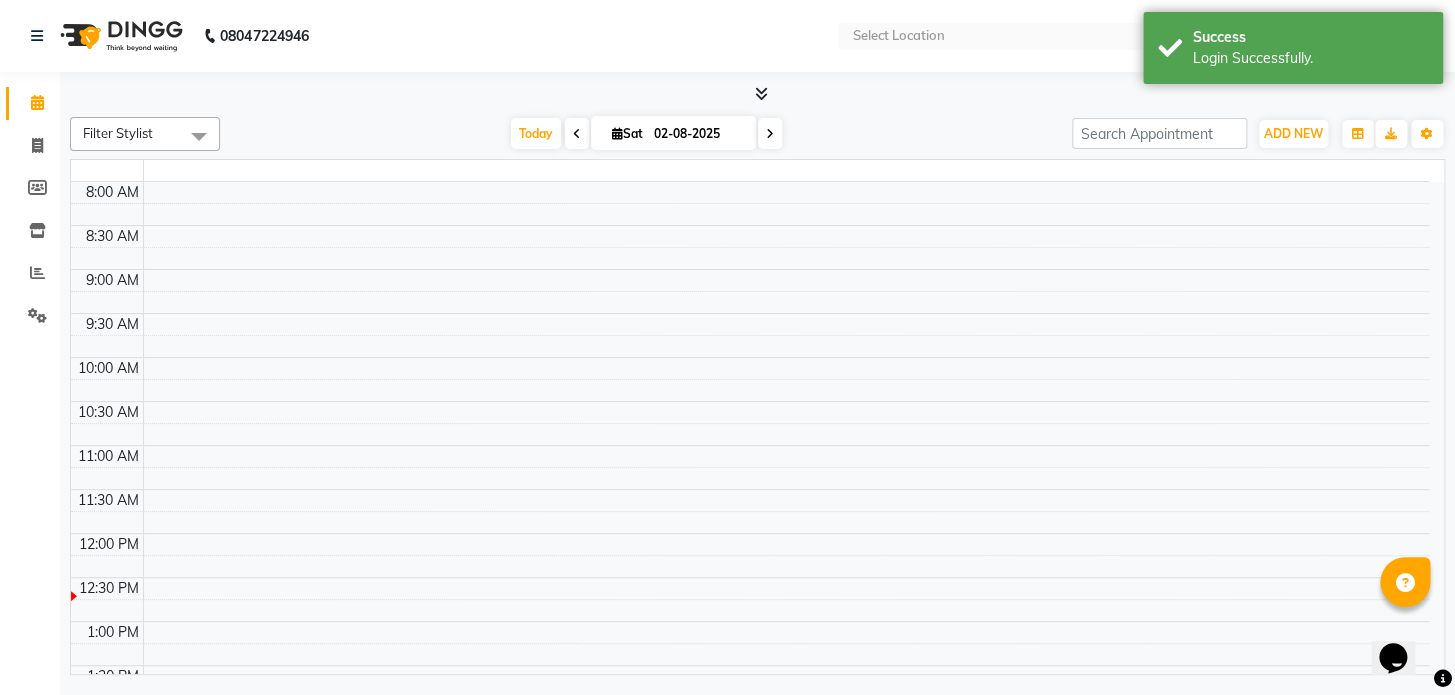select on "en" 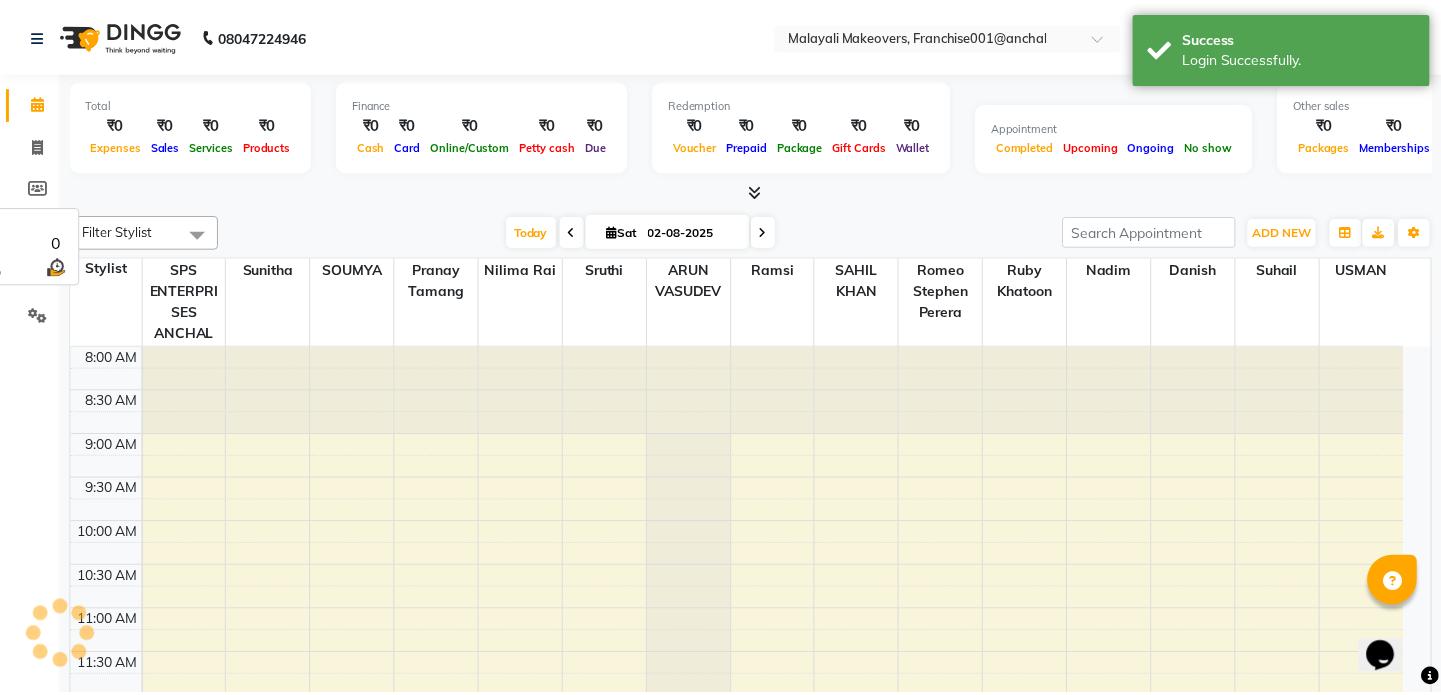 scroll, scrollTop: 351, scrollLeft: 0, axis: vertical 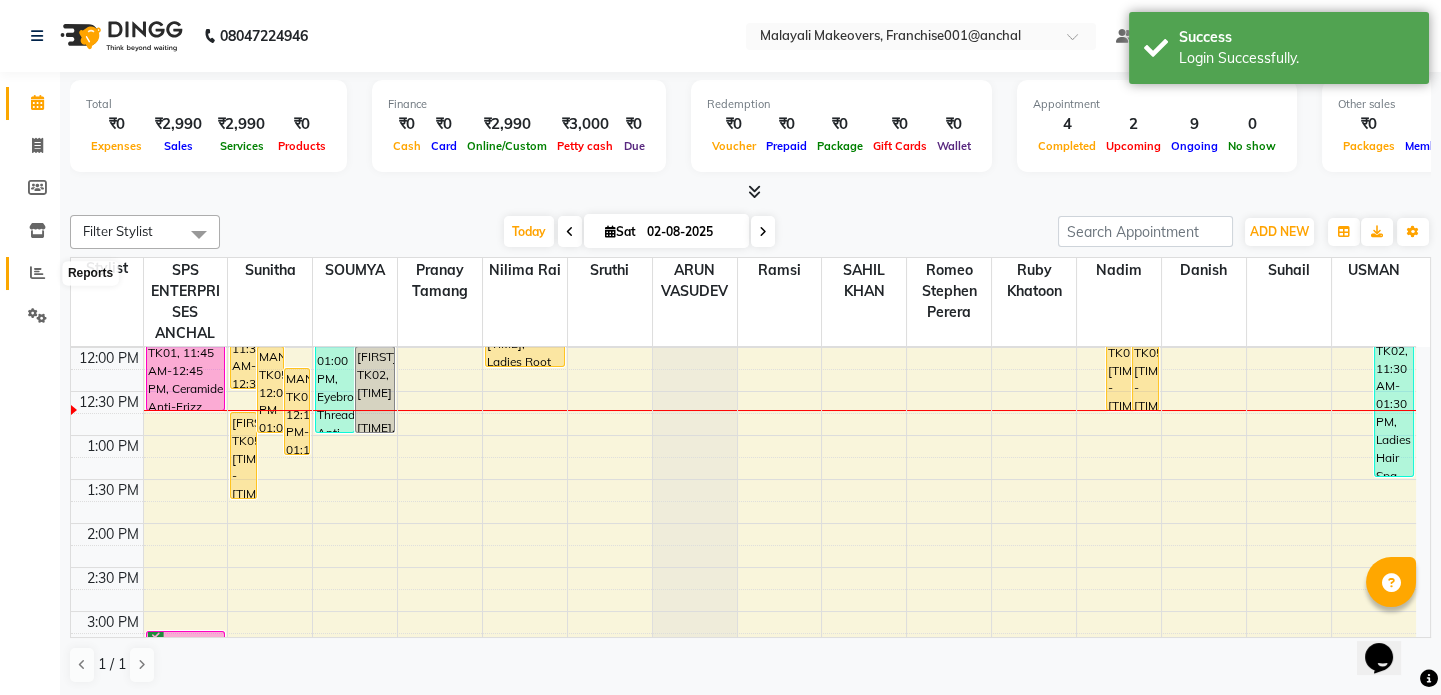 click 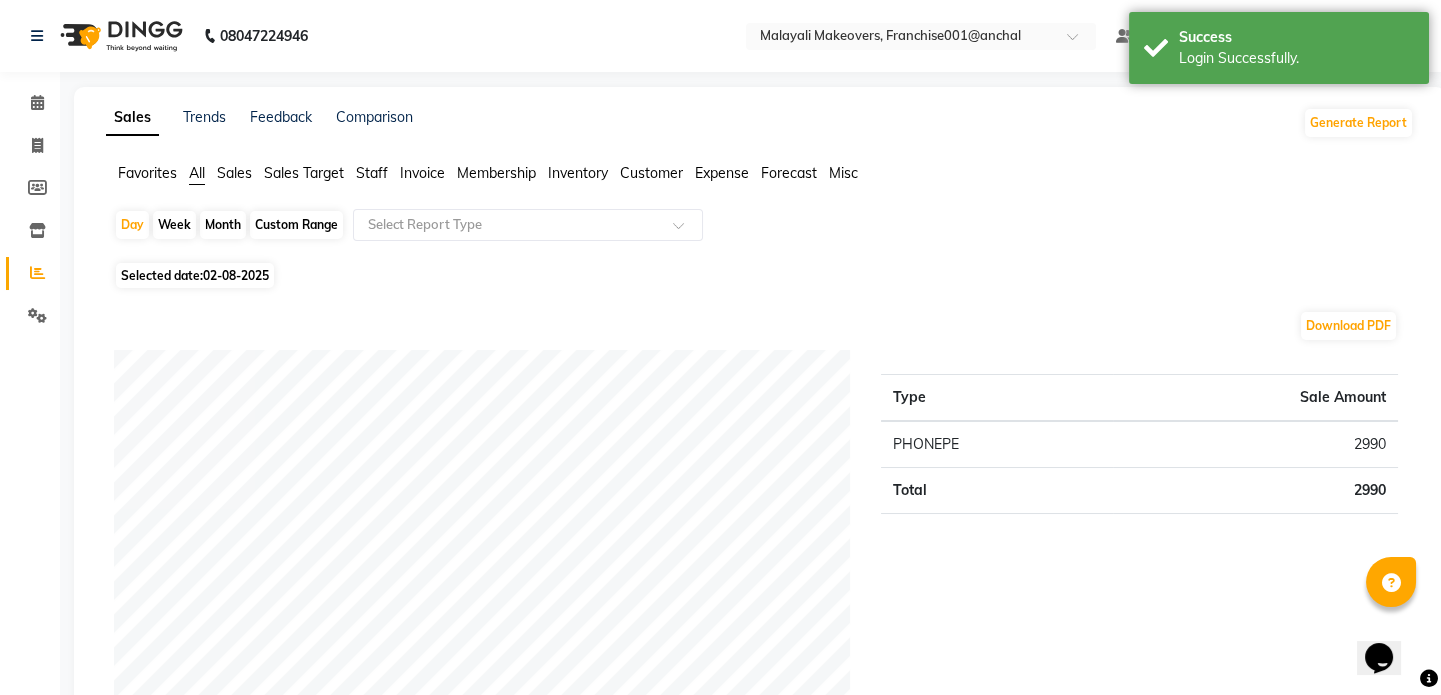 click on "Day   Week   Month   Custom Range  Select Report Type" 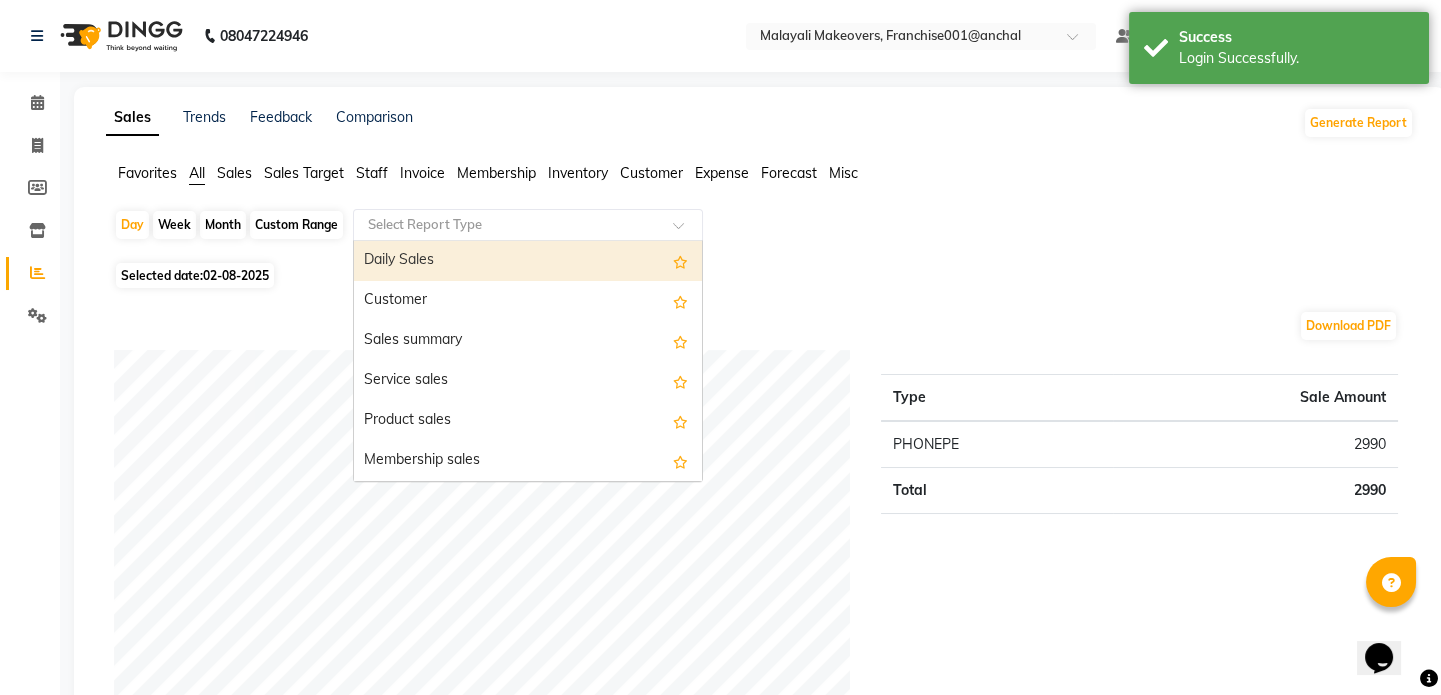 click 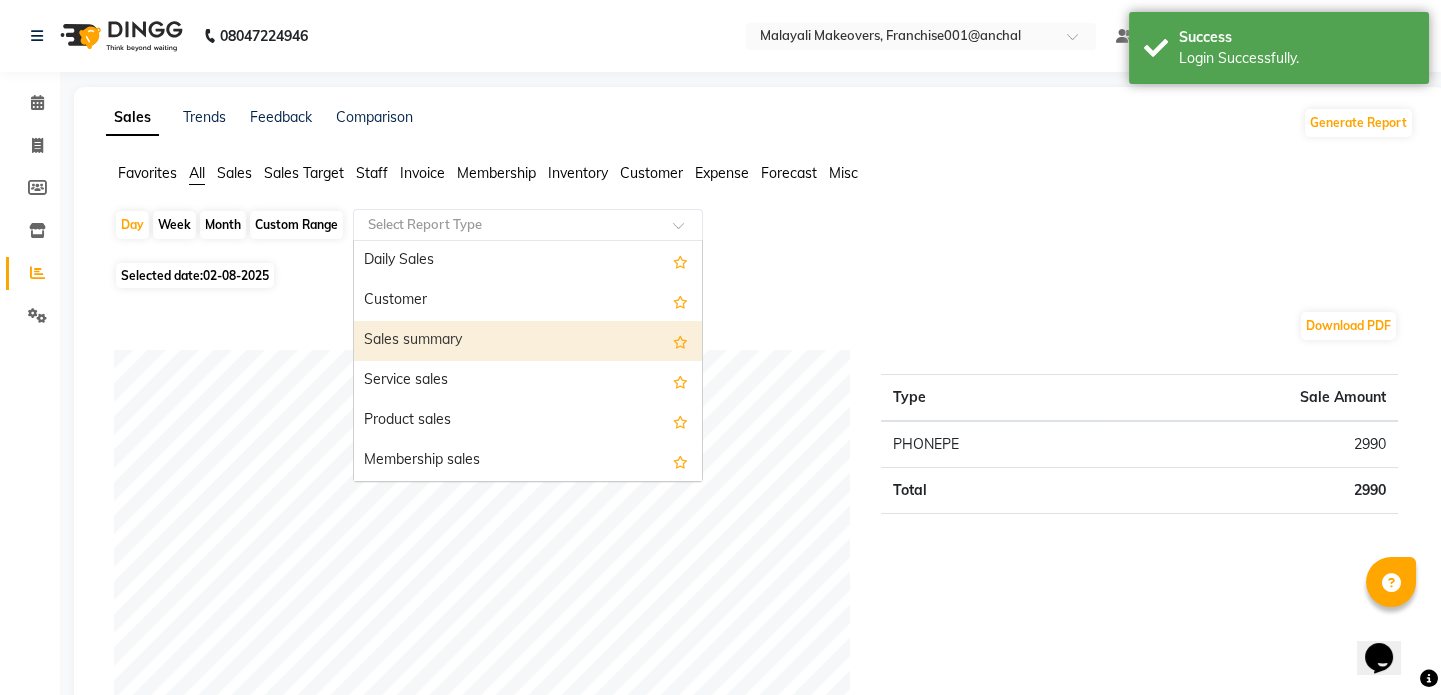 click on "Month" 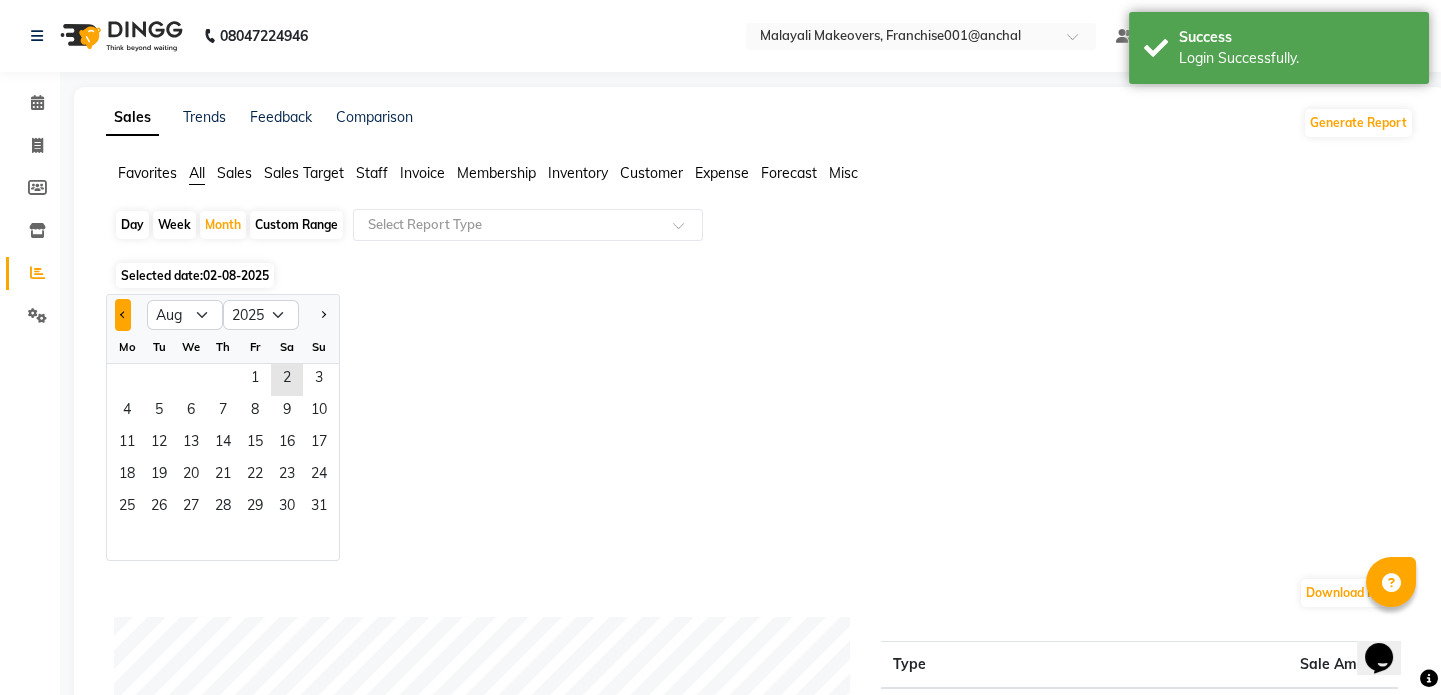 click 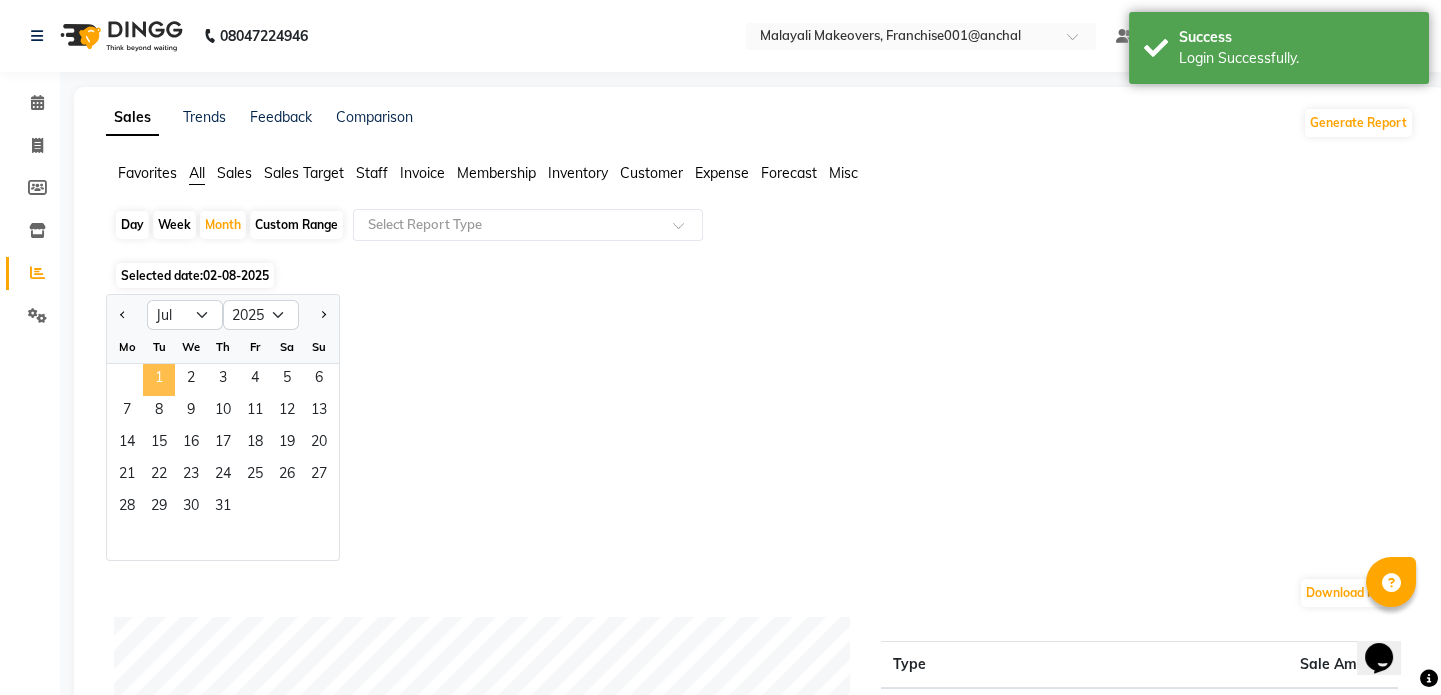 click on "1" 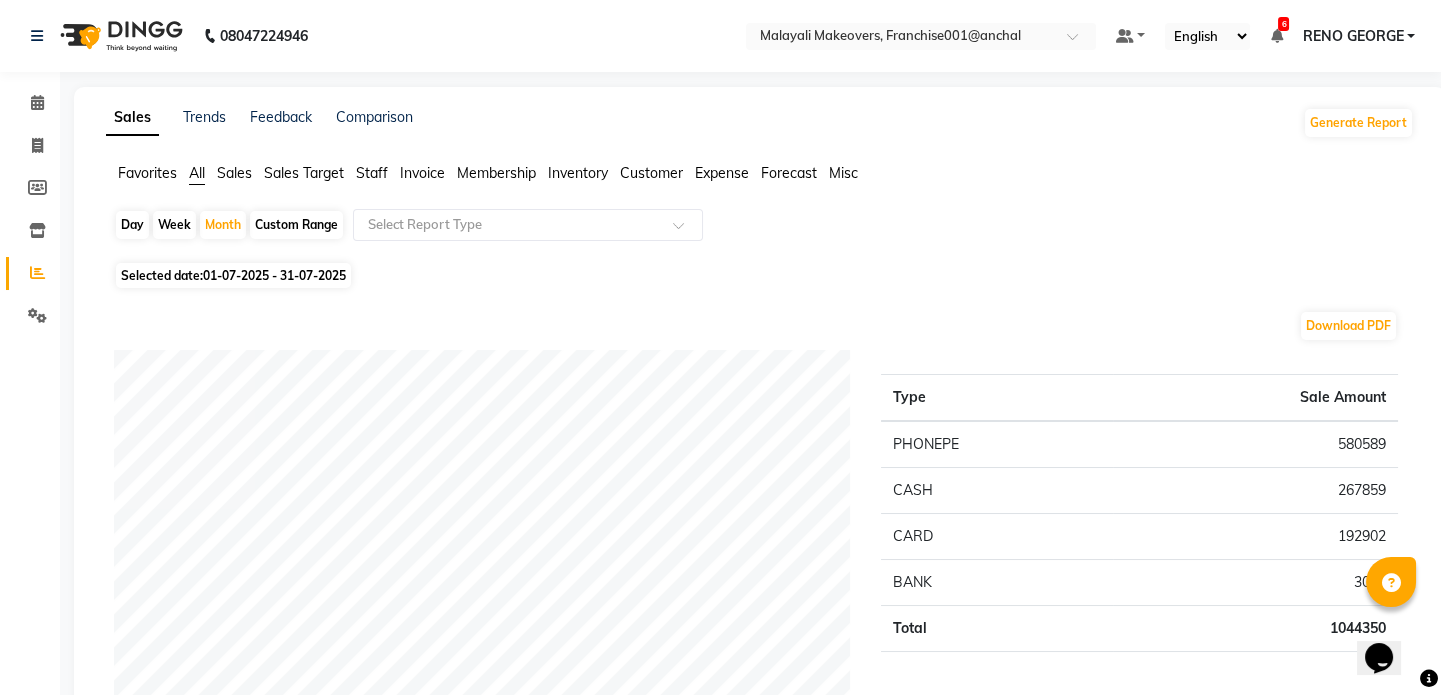click on "Favorites All Sales Sales Target Staff Invoice Membership Customer Expense Forecast Misc  Day   Week   Month   Custom Range  Select Report Type Selected date:  01-07-2025 - 31-07-2025  Download PDF Payment mode Type Sale Amount PHONEPE [PHONE] CASH [NUMBER] CARD [NUMBER] BANK 3000 Total 1044350 Staff summary Type Sale Amount Sunitha  [NUMBER] Pranay Tamang [NUMBER] Nilima Rai [NUMBER] Soumya [NUMBER] Sahil Khan [NUMBER] Sps Enterprises Anchal [NUMBER] Ruby Khatoon [NUMBER] Nadim [NUMBER] Ramsi [NUMBER] Suhail [NUMBER] Others [NUMBER] Total 1047349 Sales summary Type Sale Amount Packages 0 Vouchers 0 Gift card 0 Prepaid 0 Tips 0 Services 1000561 Products 45190 Memberships 1600 Fee 0 Total 1047351 Expense by type Type Sale Amount ACCOMODATION EXPENSES 56146 SALARY 38499 ELECTRICITY CHARGES 35498 SALARY ADVANCE 26500 BRIDAL INCENTIVES 10050 OVERTIME ALLOWANCES 8700 TRAVELLING EXPENSES 7710 LICENSE OTHER FEES 6200 SALES INCENTIVES SERVICES 5535 ELECTRONICS FITTINGS 5195 Others 30141 Total 230174 Service by category Type Sale Amount" 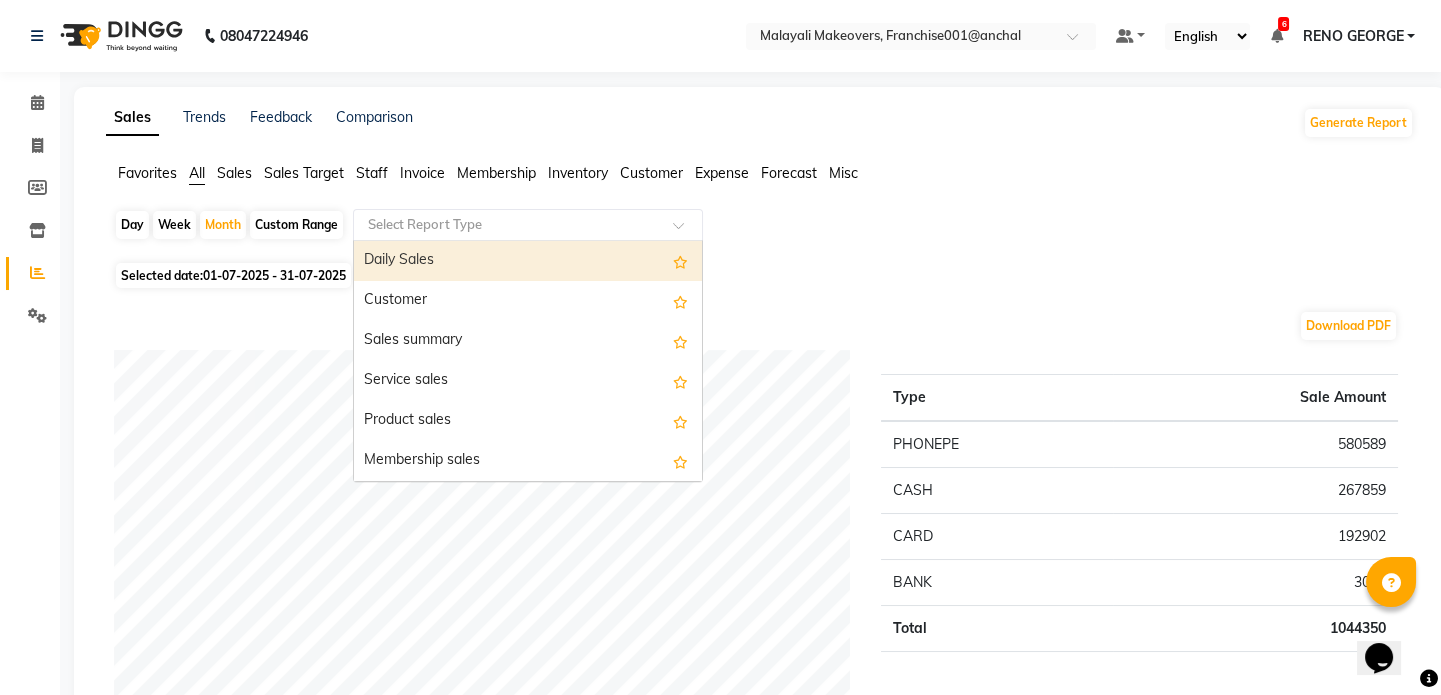 click 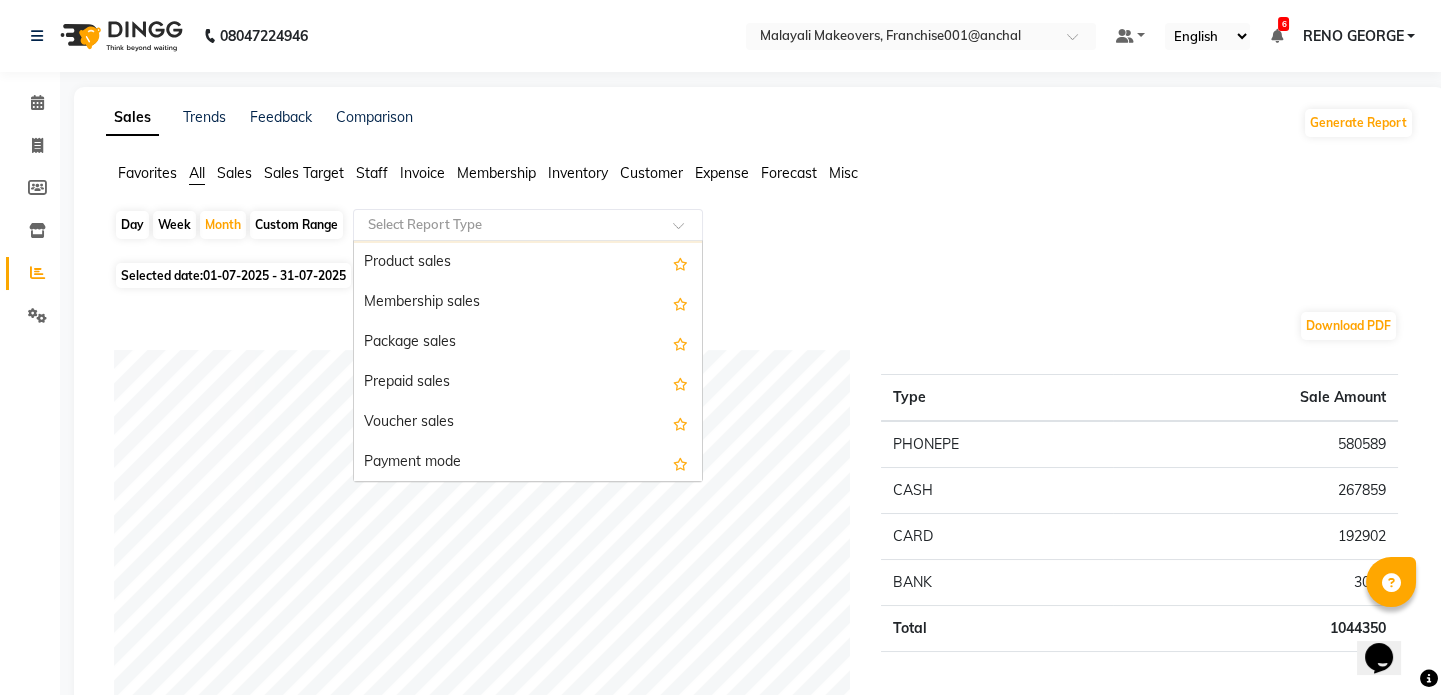 scroll, scrollTop: 181, scrollLeft: 0, axis: vertical 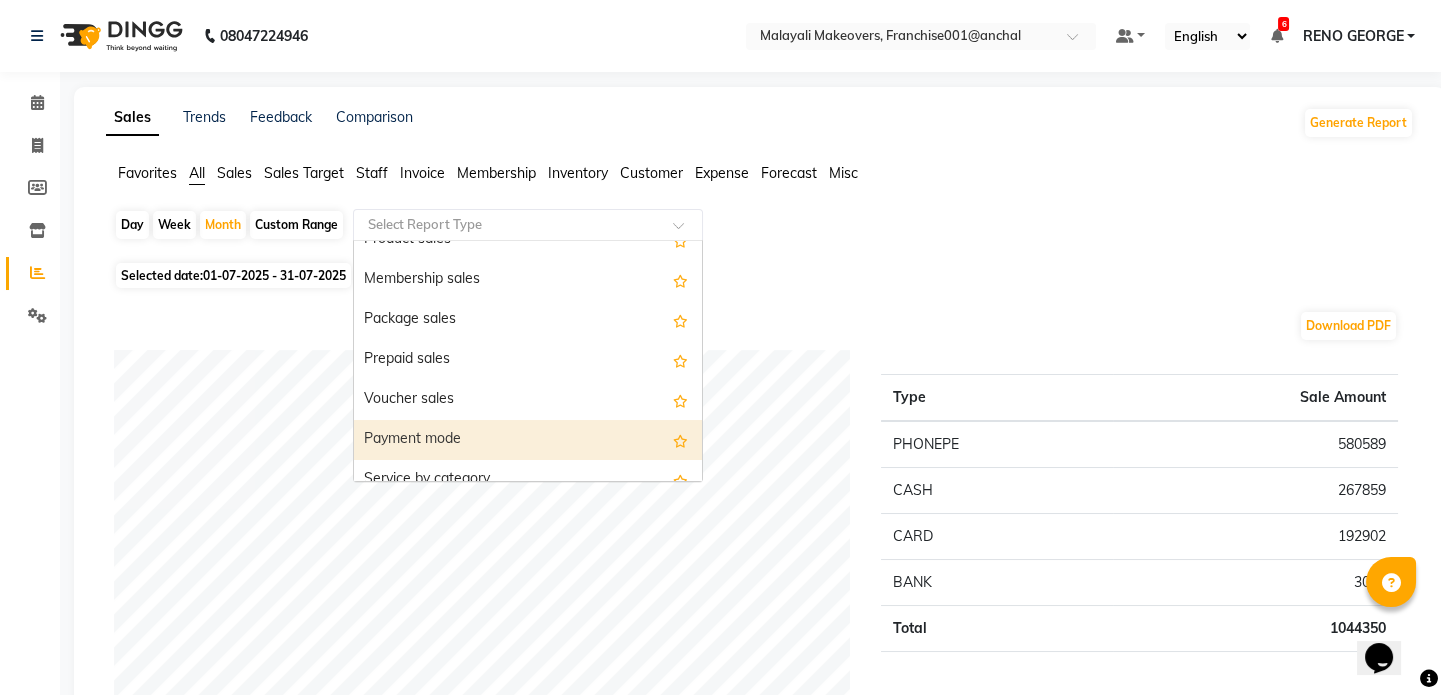 click on "Payment mode" at bounding box center [528, 440] 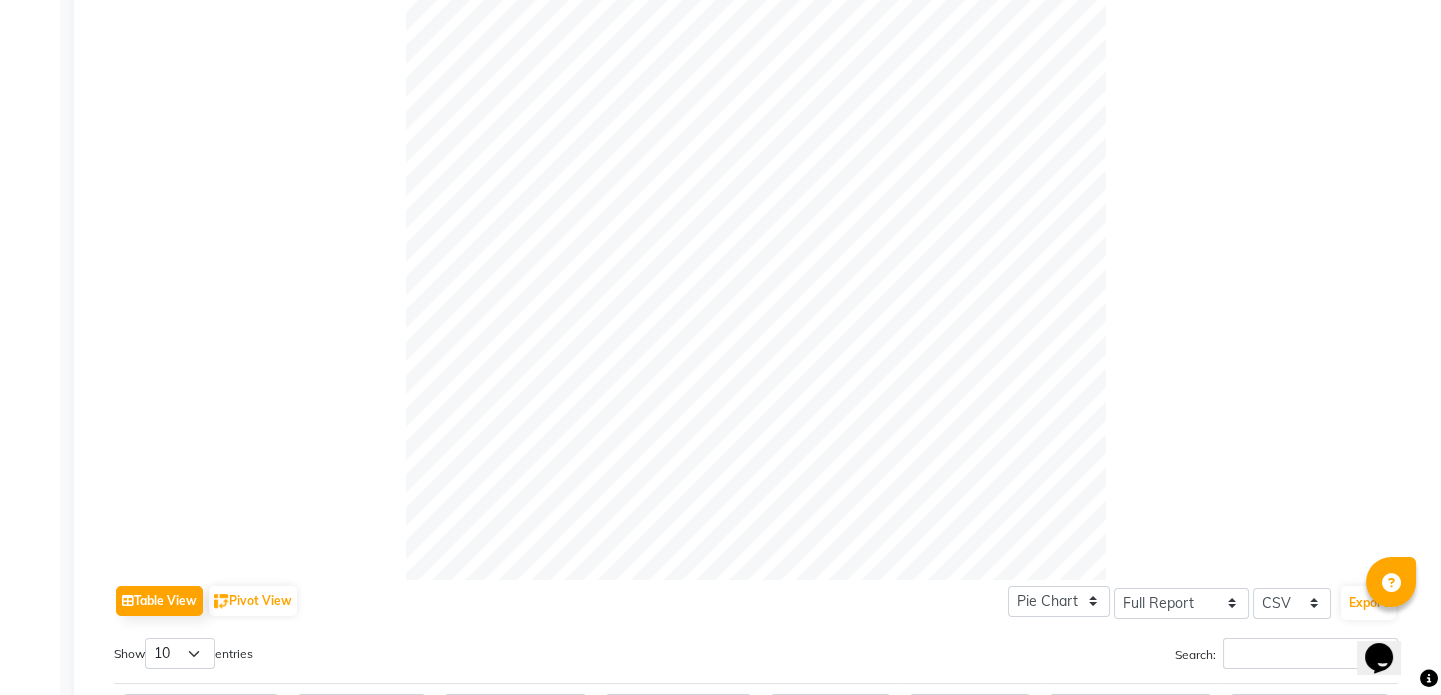 scroll, scrollTop: 849, scrollLeft: 0, axis: vertical 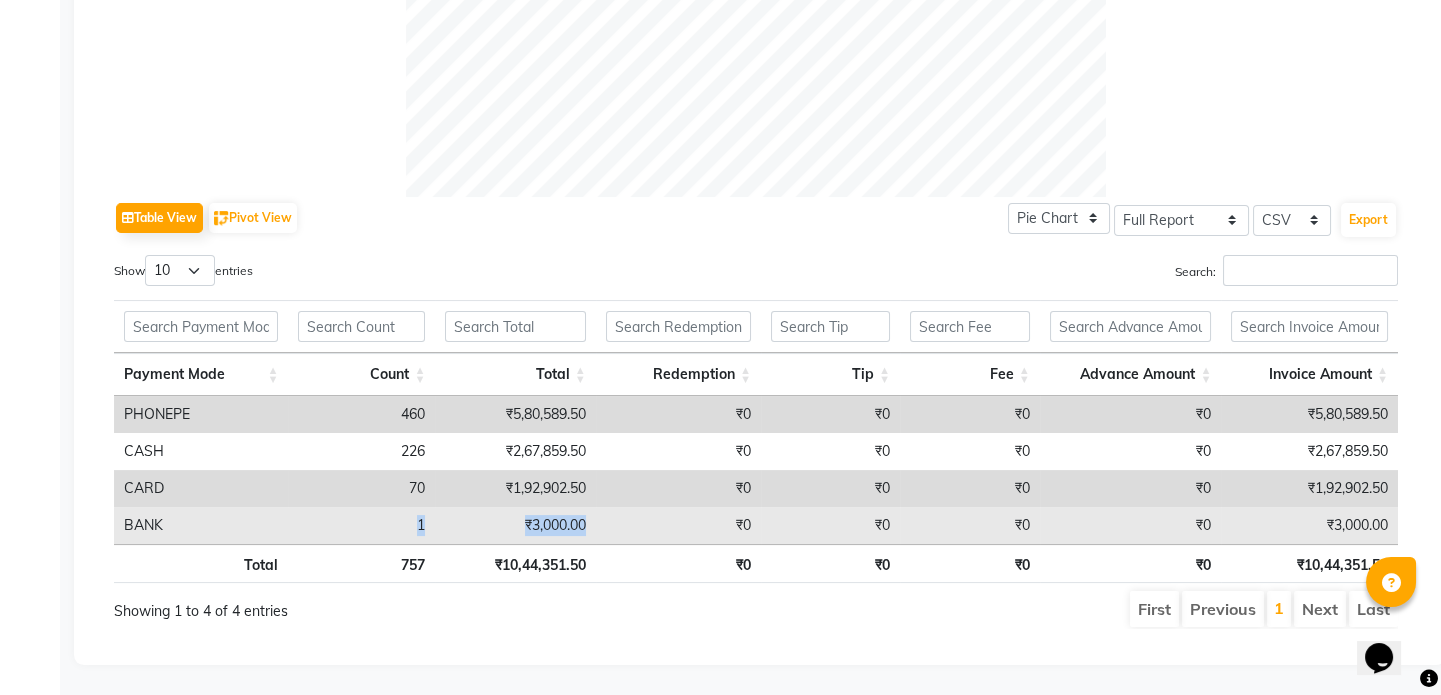 drag, startPoint x: 400, startPoint y: 512, endPoint x: 651, endPoint y: 511, distance: 251.002 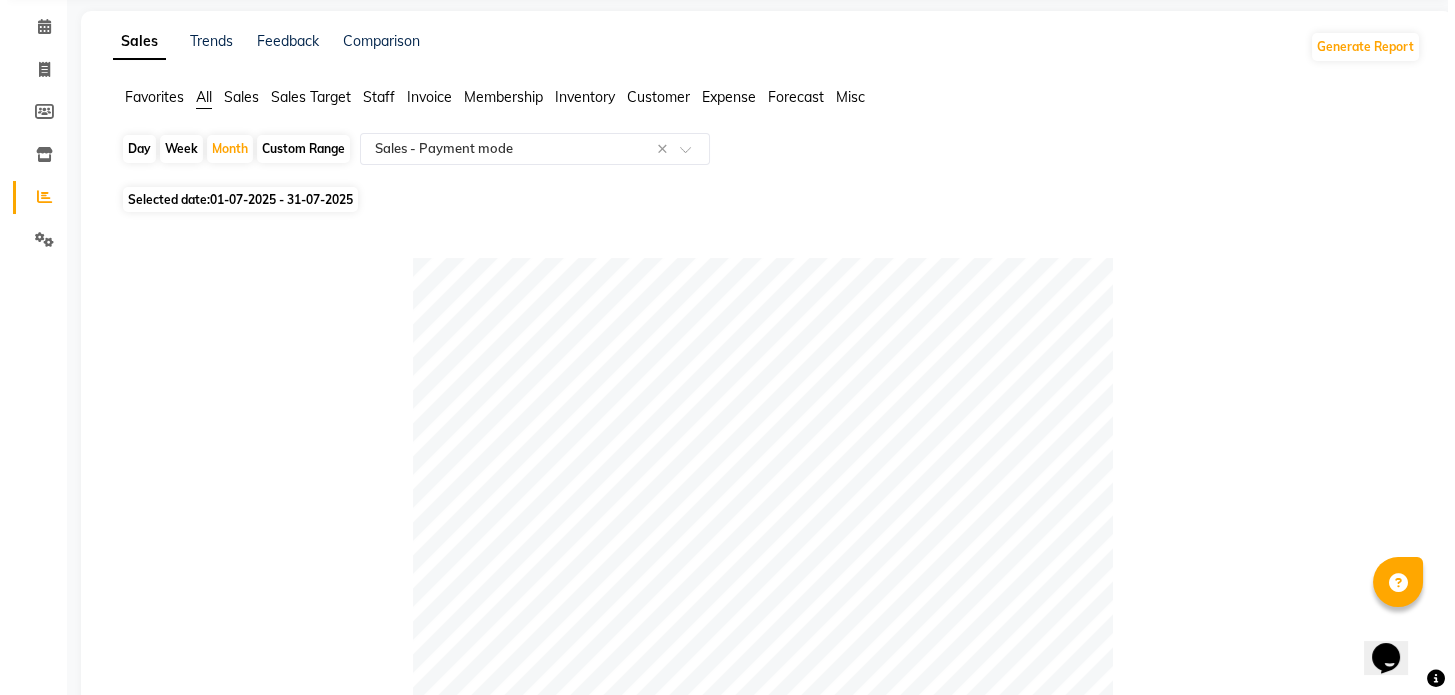 scroll, scrollTop: 0, scrollLeft: 0, axis: both 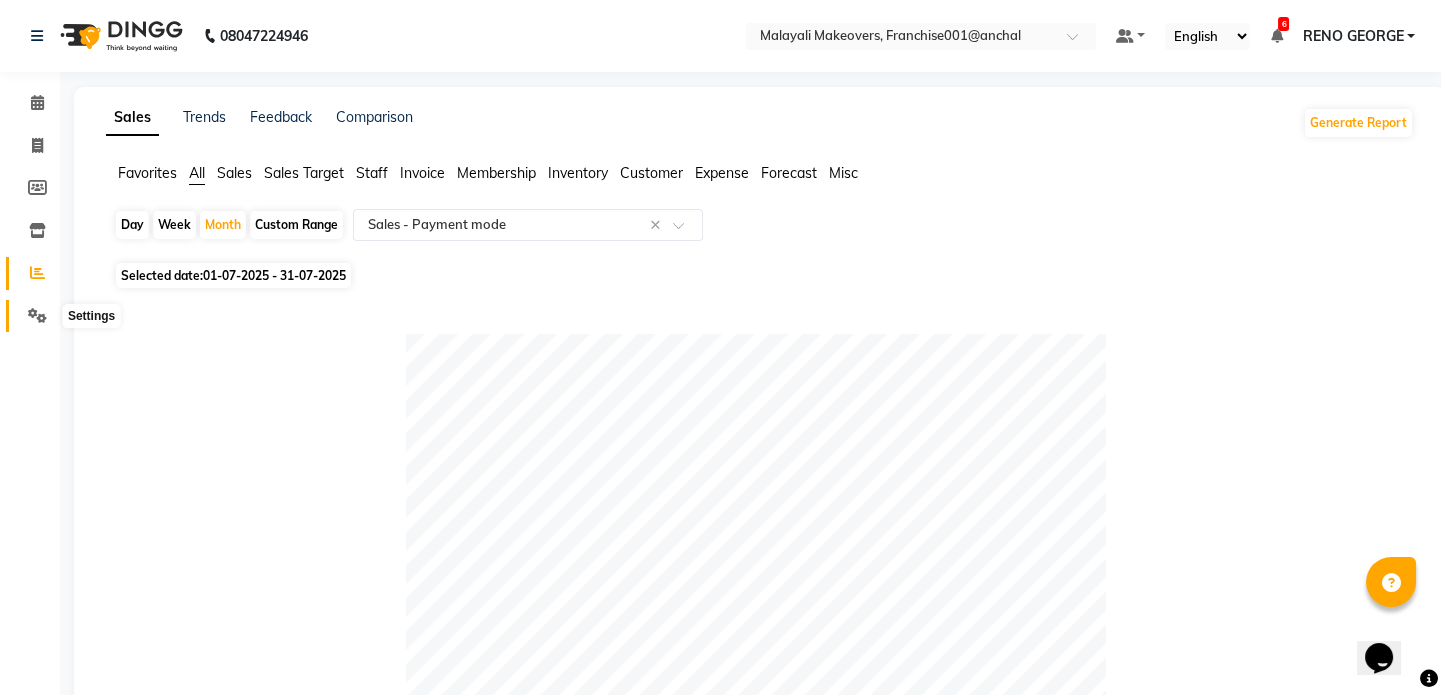 click 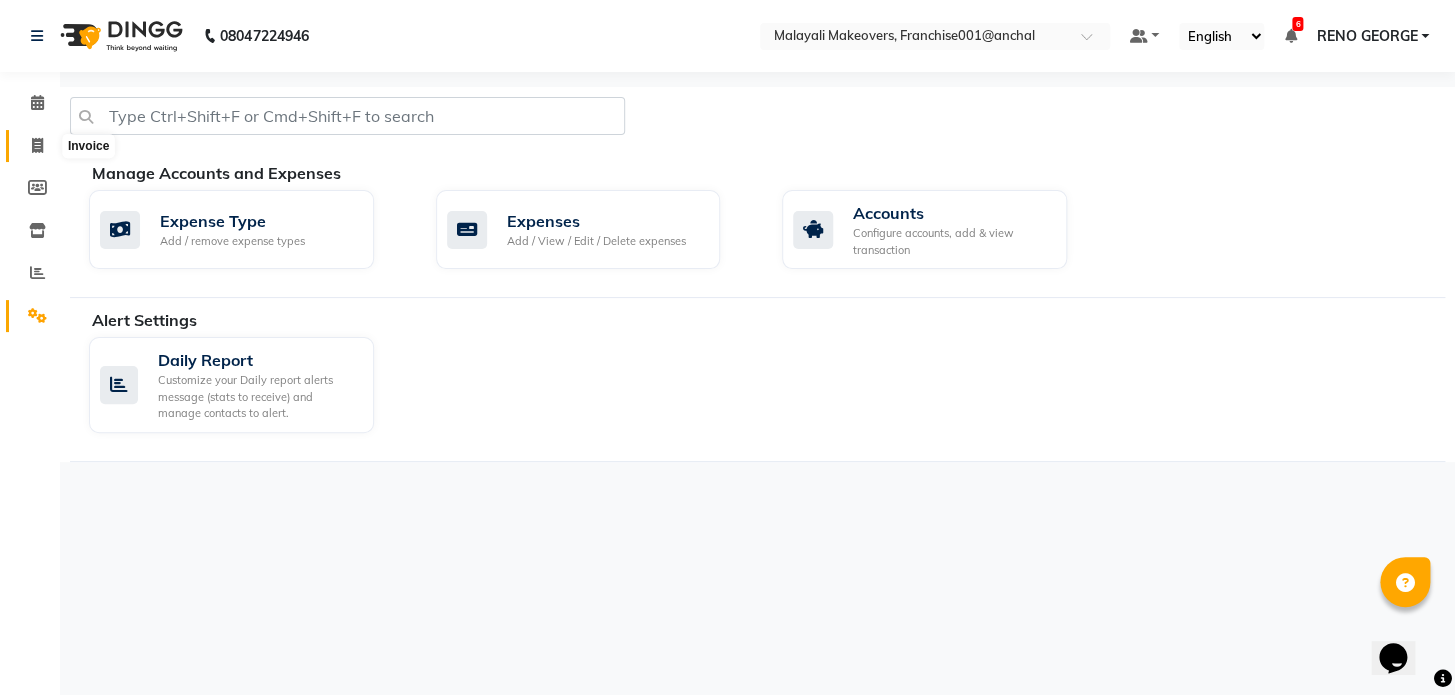 click 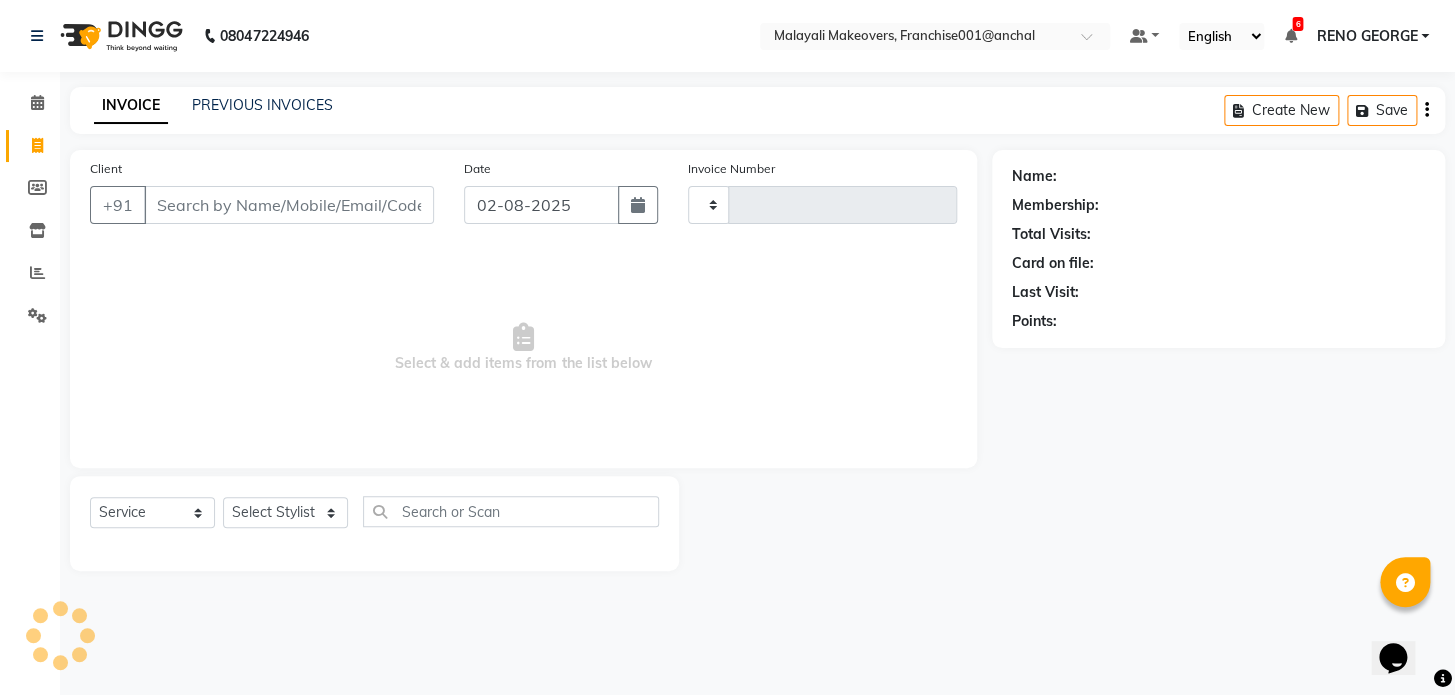 type on "2922" 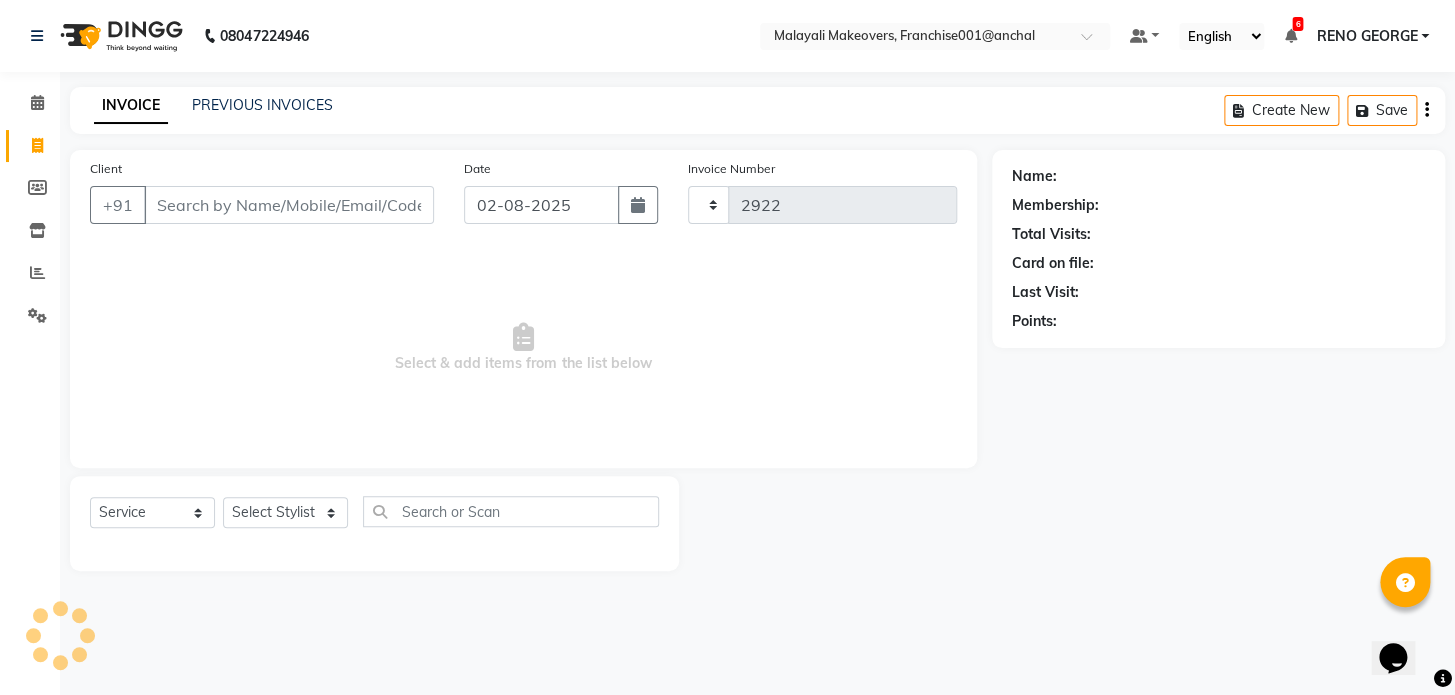 select on "6338" 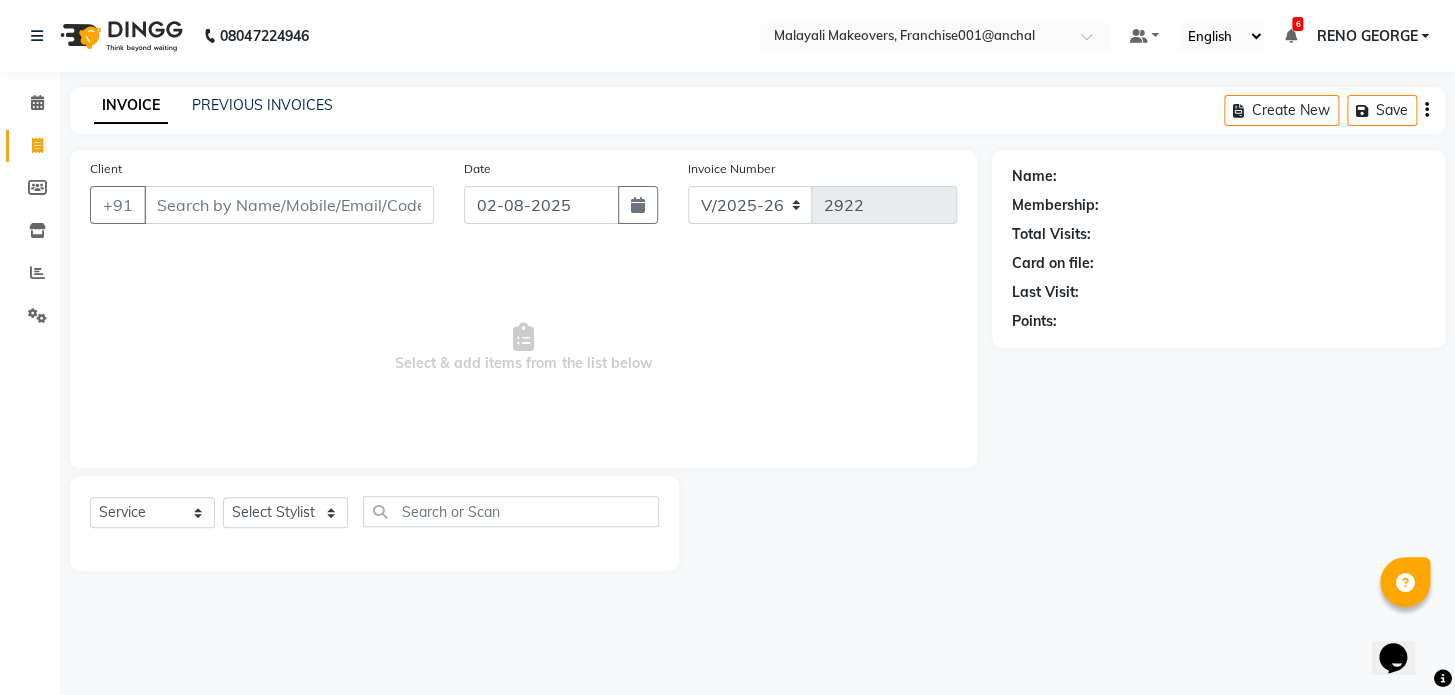 click on "INVOICE PREVIOUS INVOICES Create New   Save" 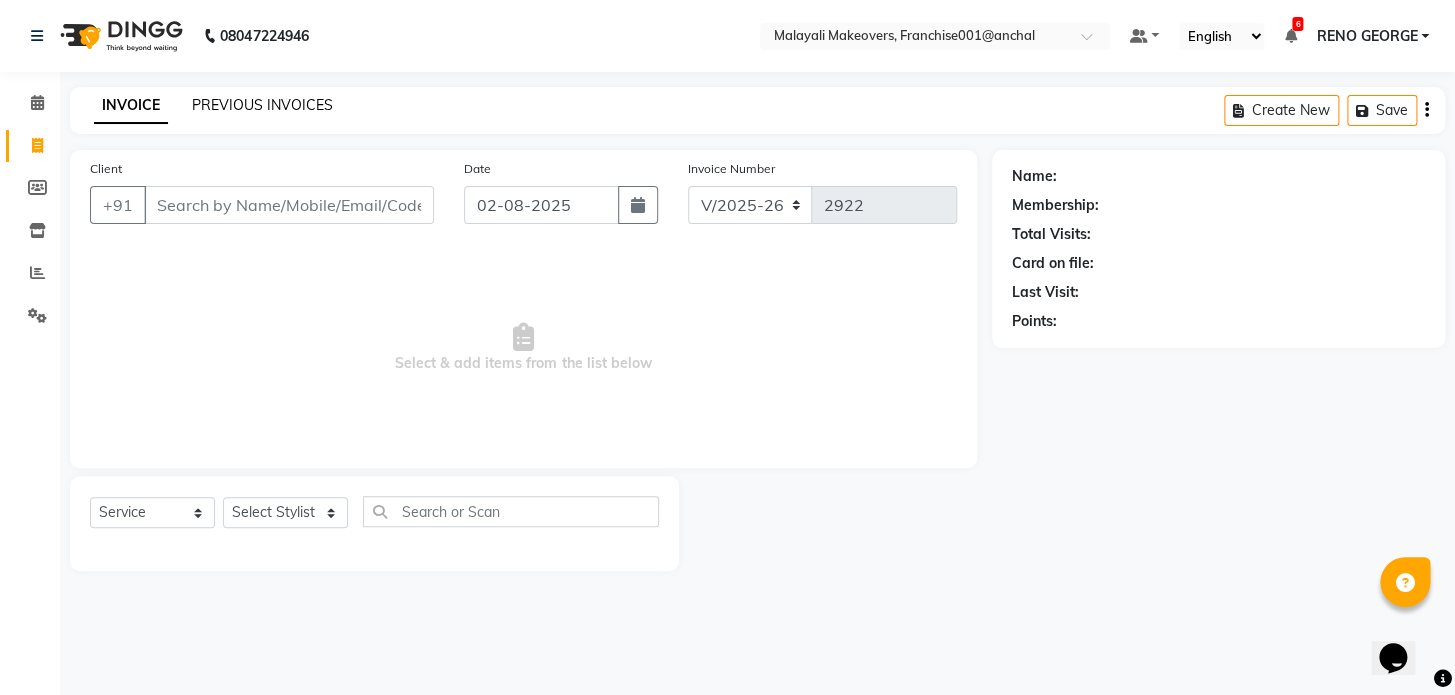 click on "PREVIOUS INVOICES" 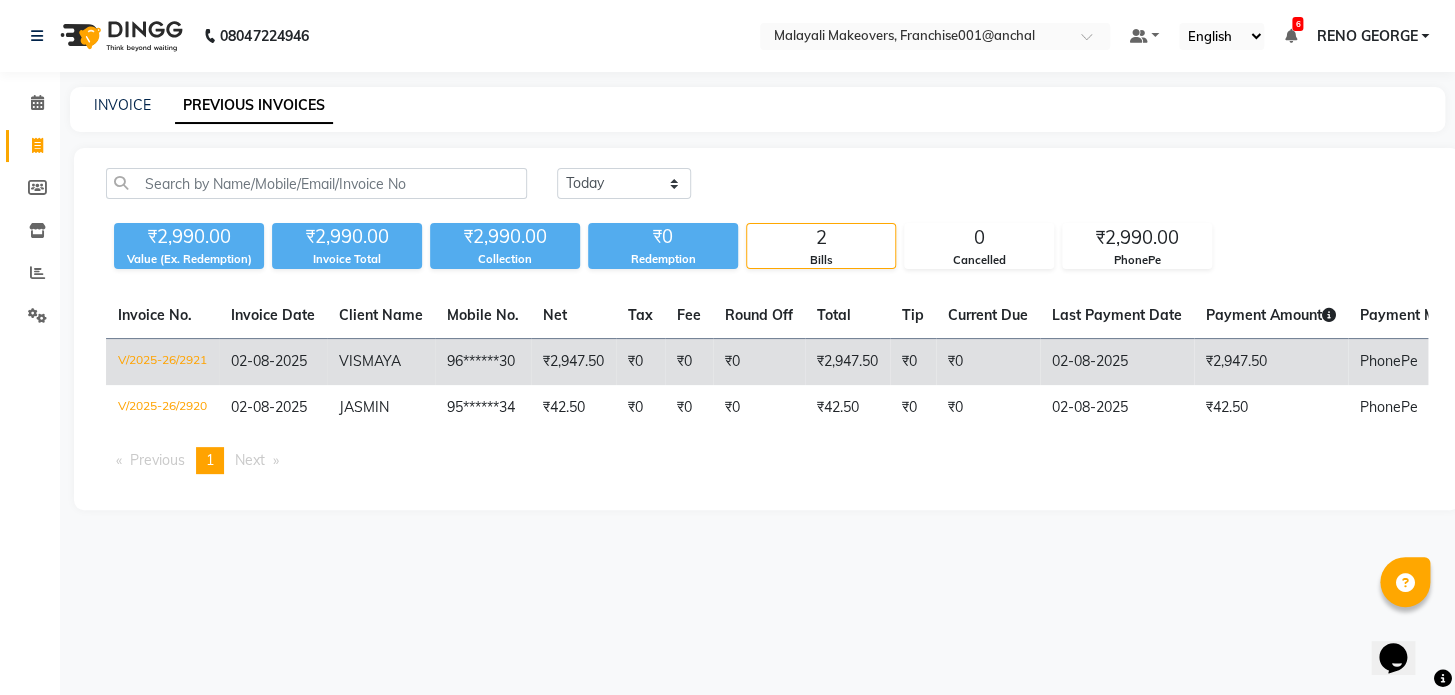 click on "VISMAYA" 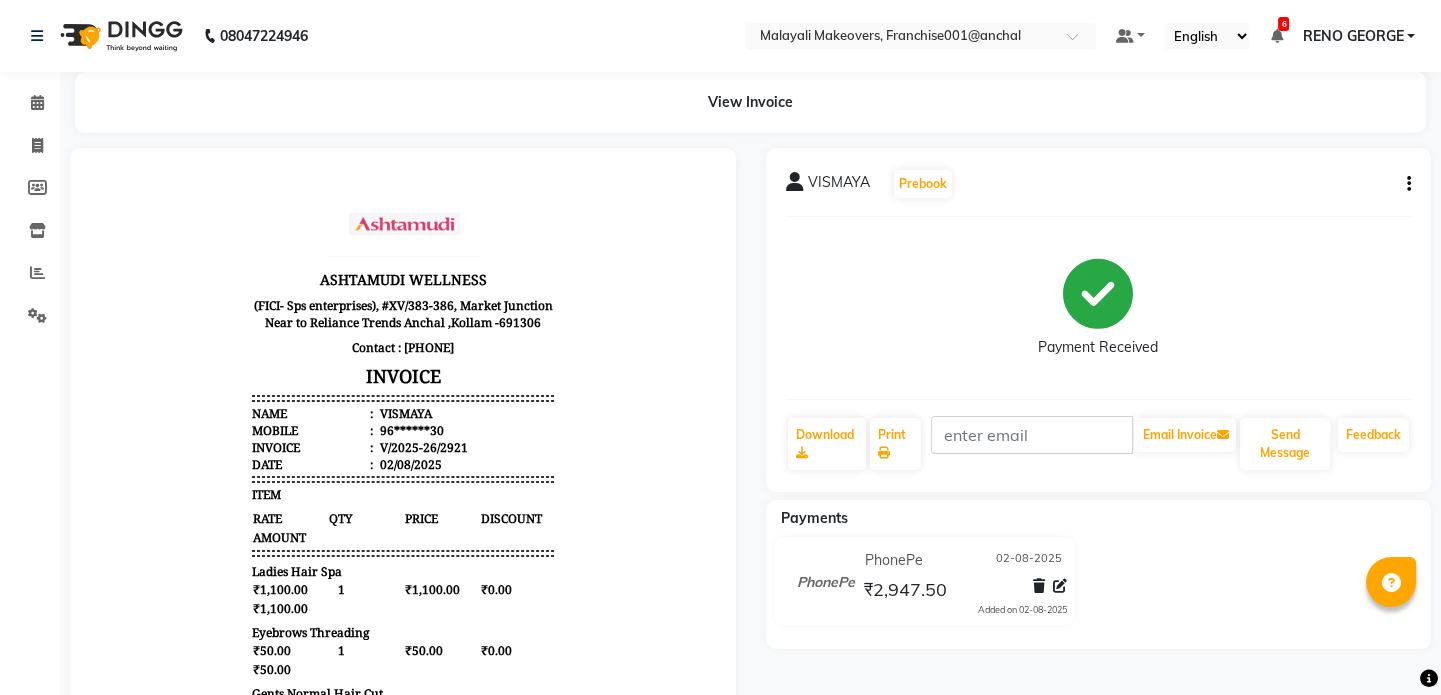 scroll, scrollTop: 0, scrollLeft: 0, axis: both 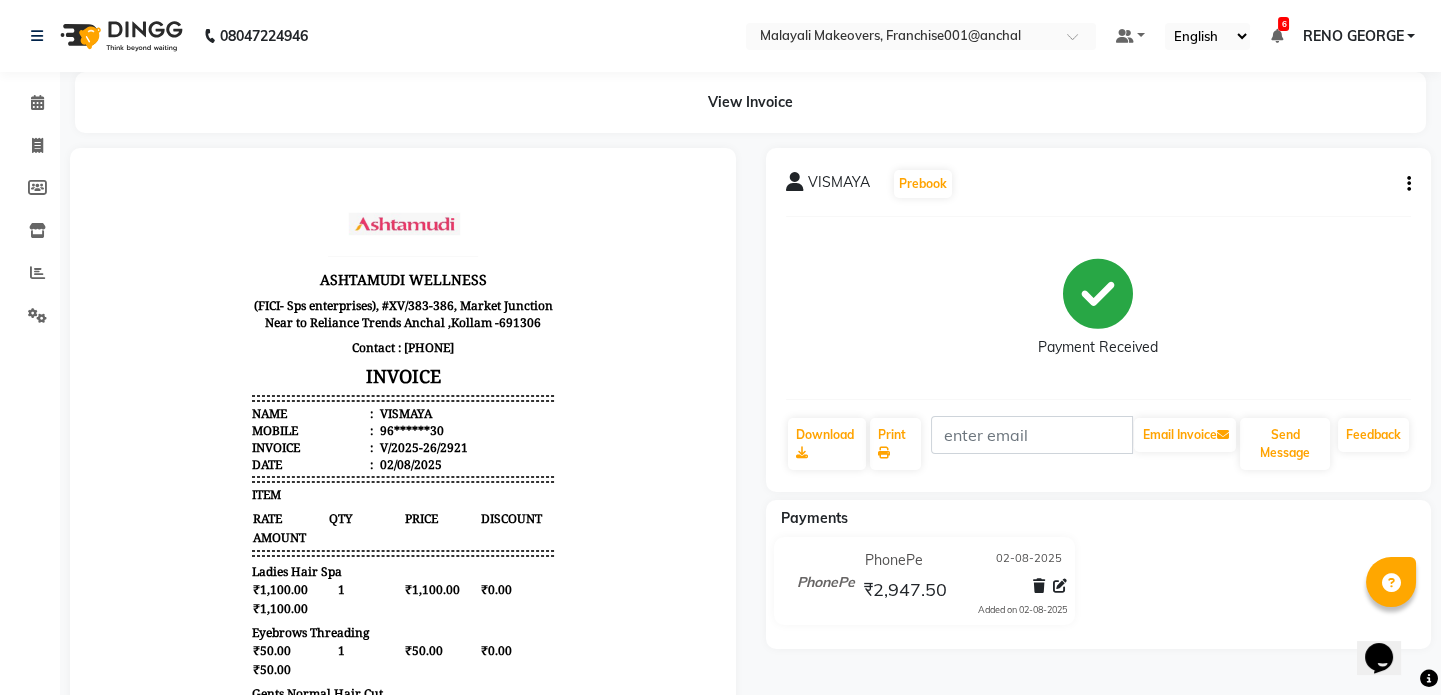 click on "[LAST]   Prebook" 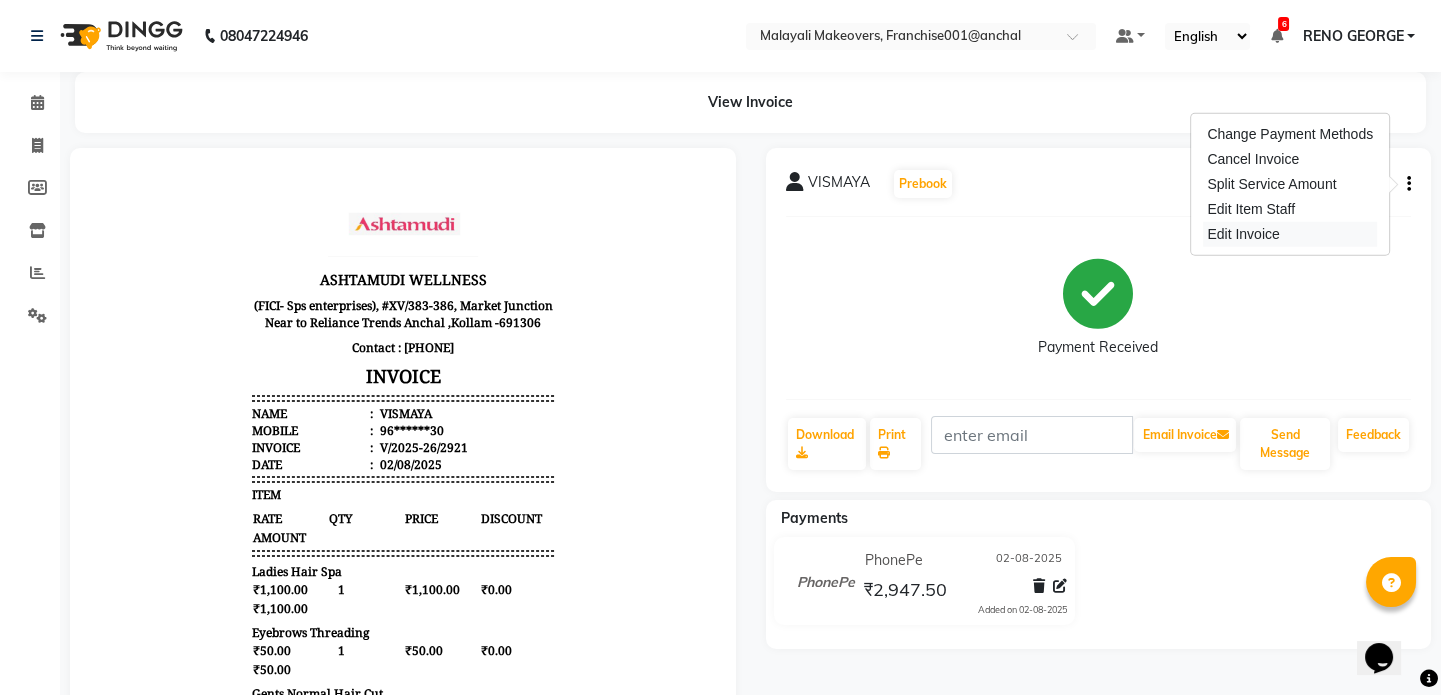 click on "Edit Invoice" at bounding box center [1290, 234] 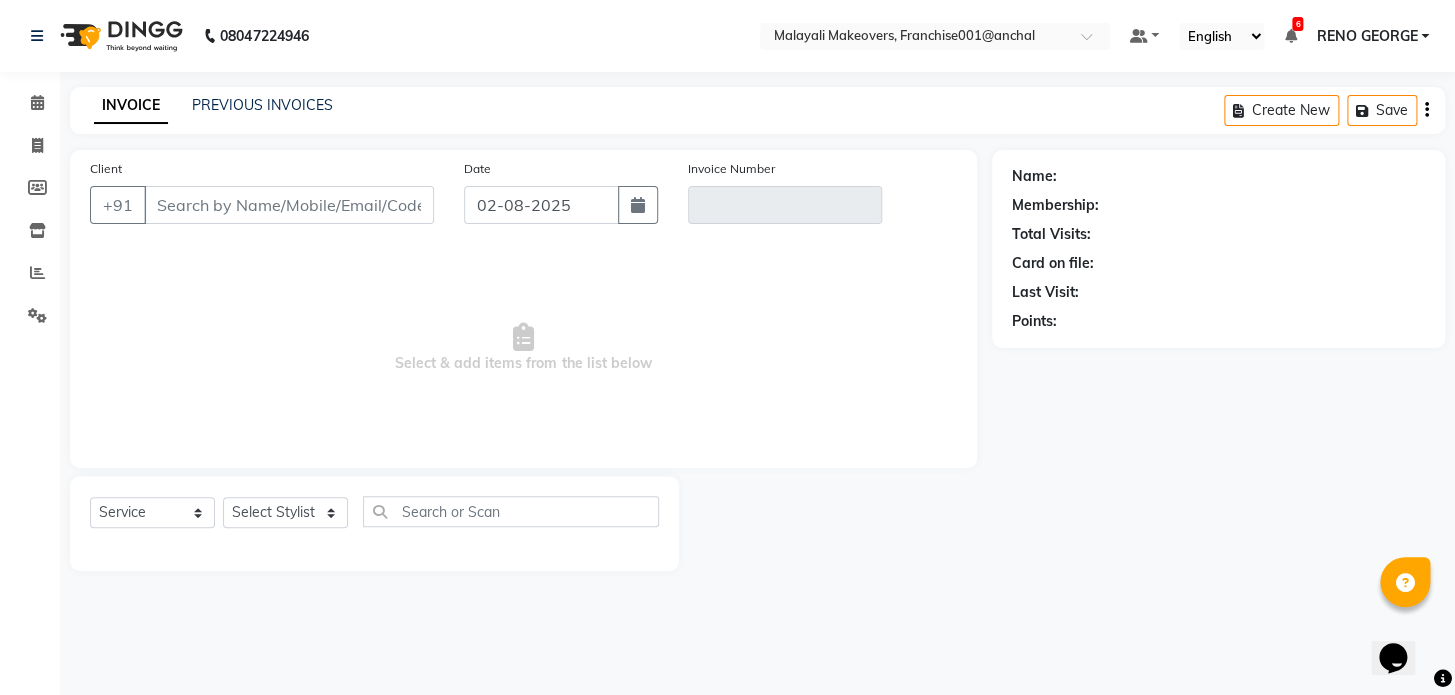 type on "96******30" 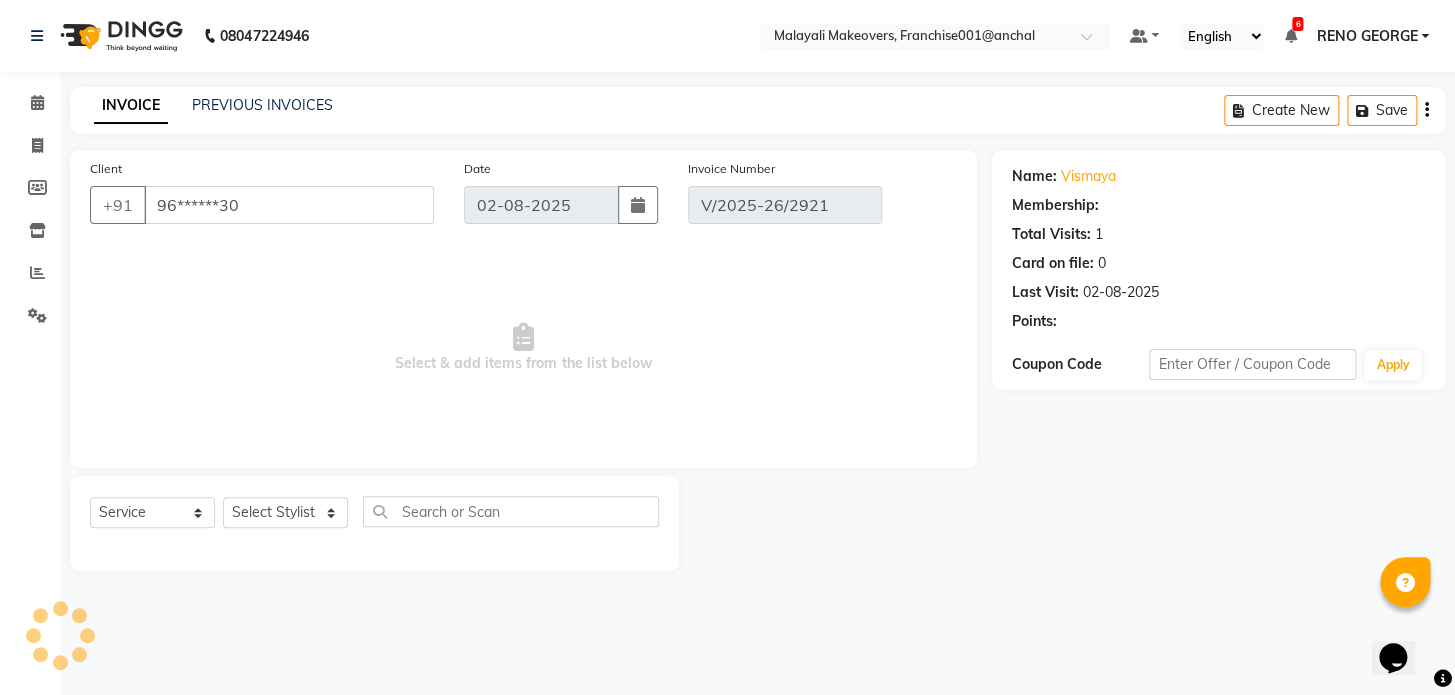 select on "select" 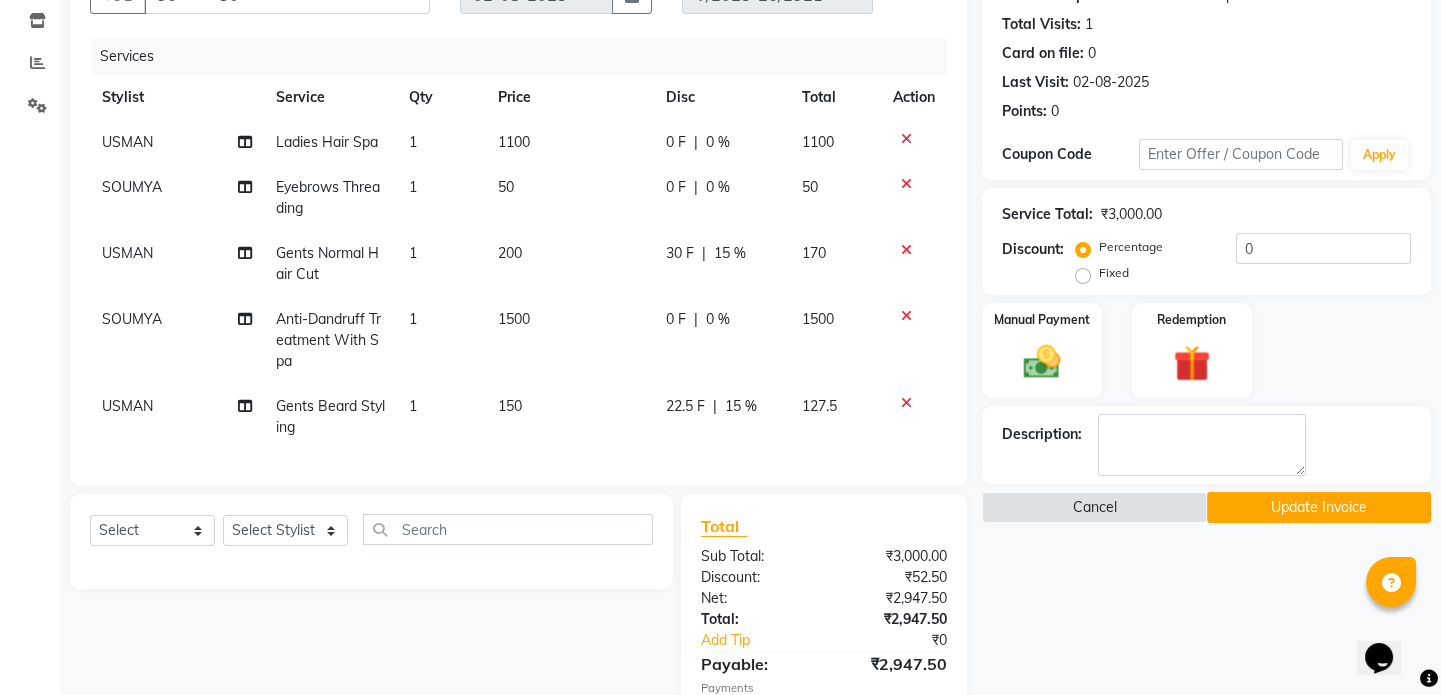 scroll, scrollTop: 346, scrollLeft: 0, axis: vertical 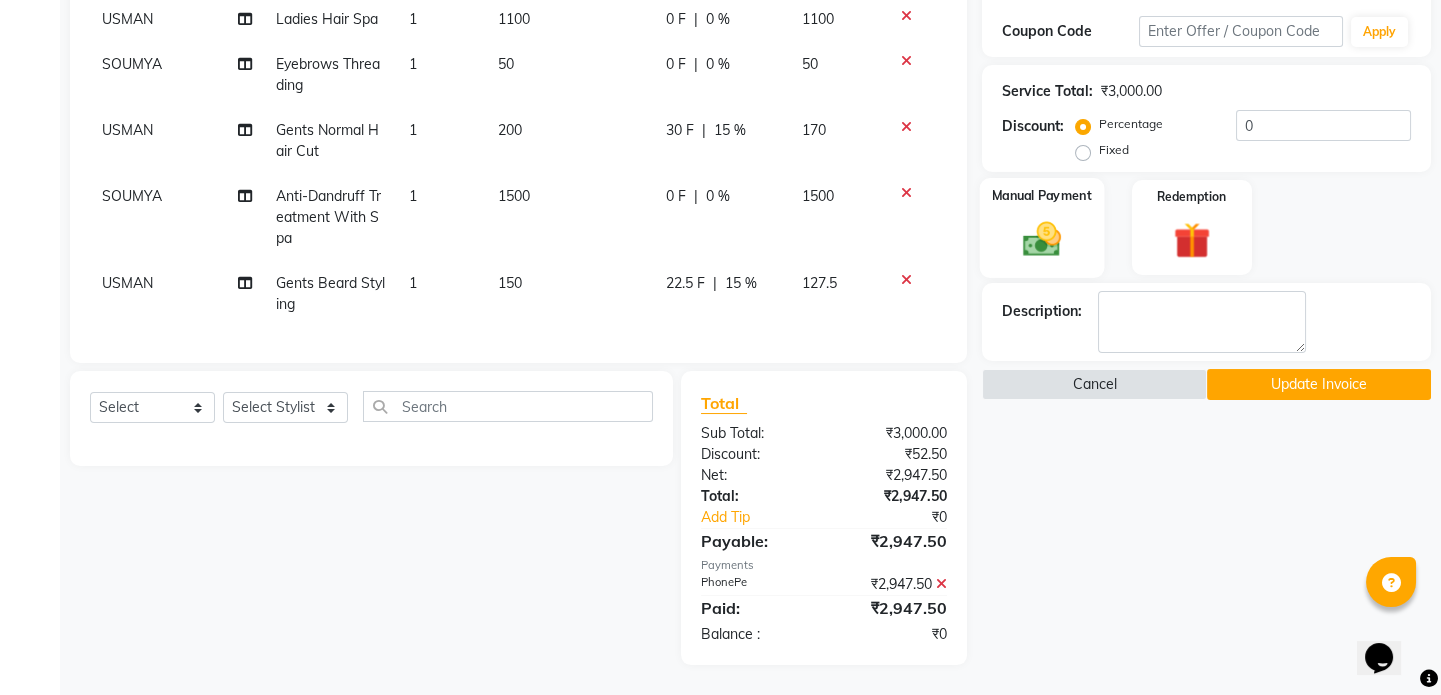 click 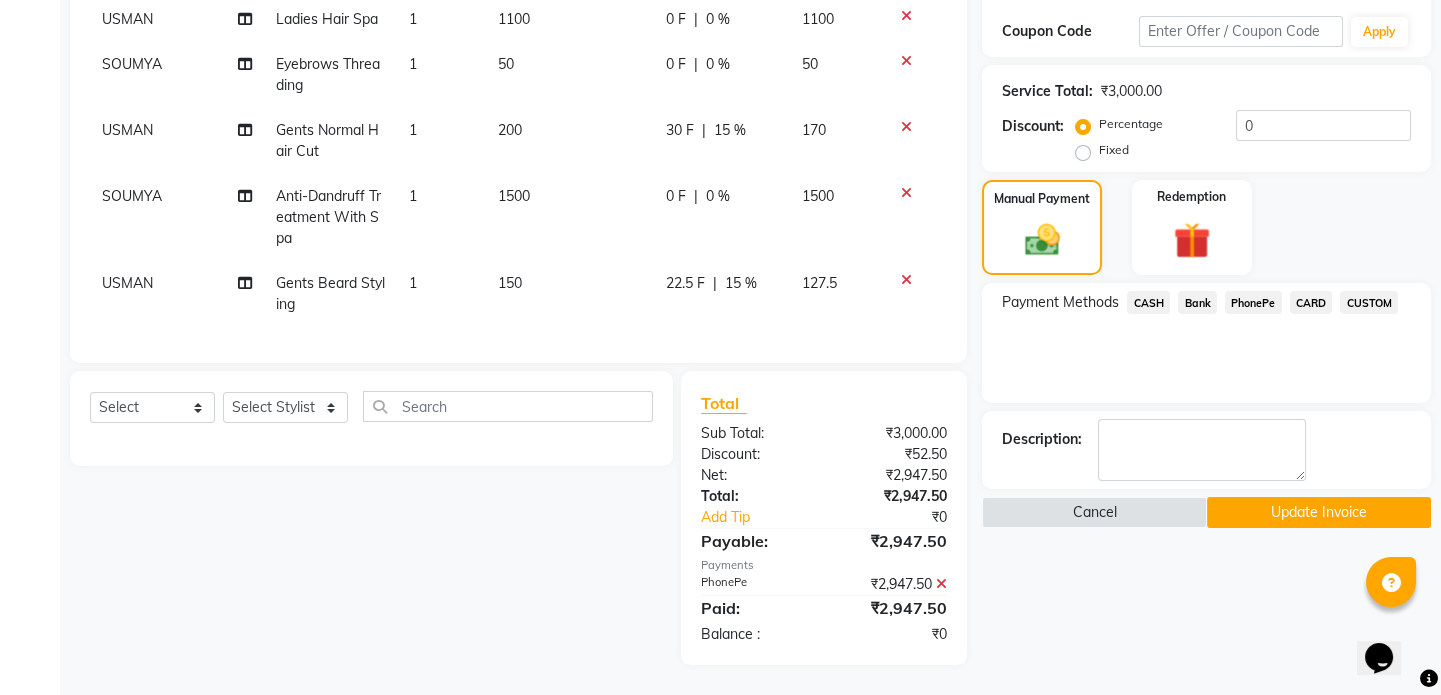 scroll, scrollTop: 255, scrollLeft: 0, axis: vertical 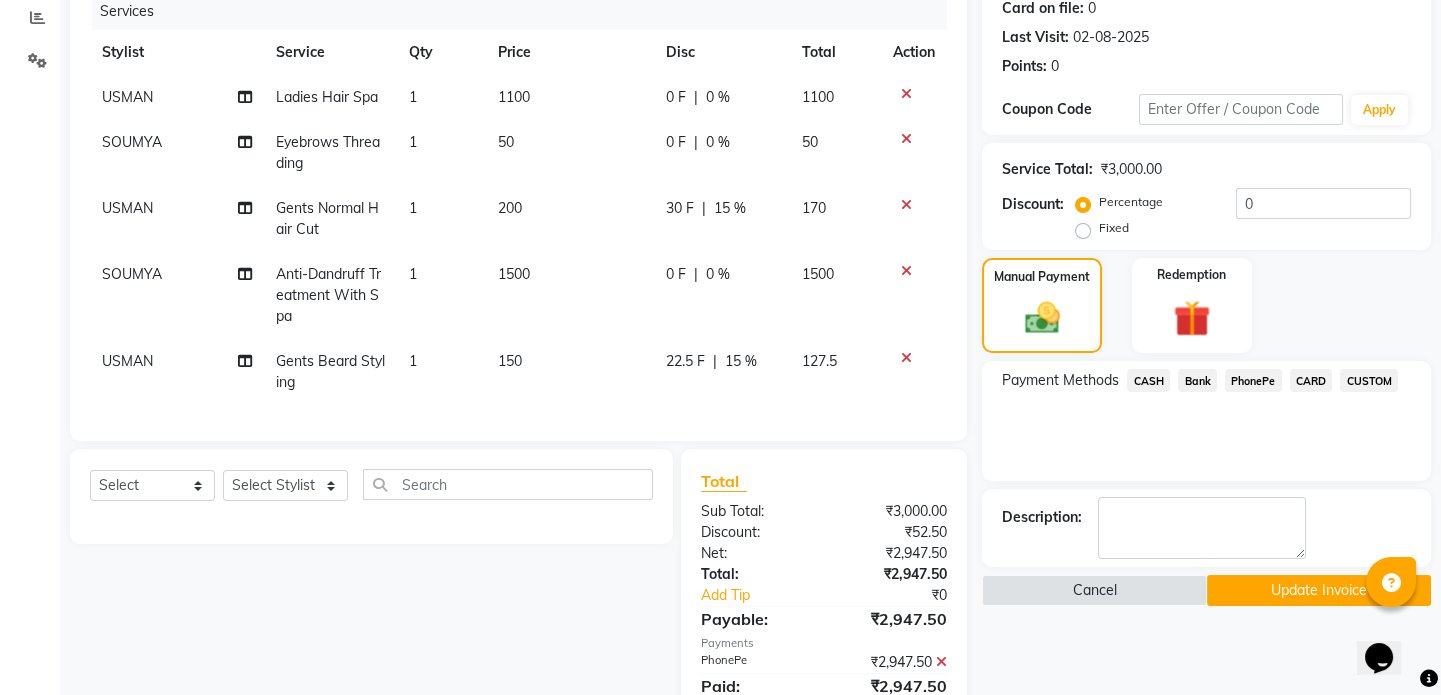 click on "CUSTOM" 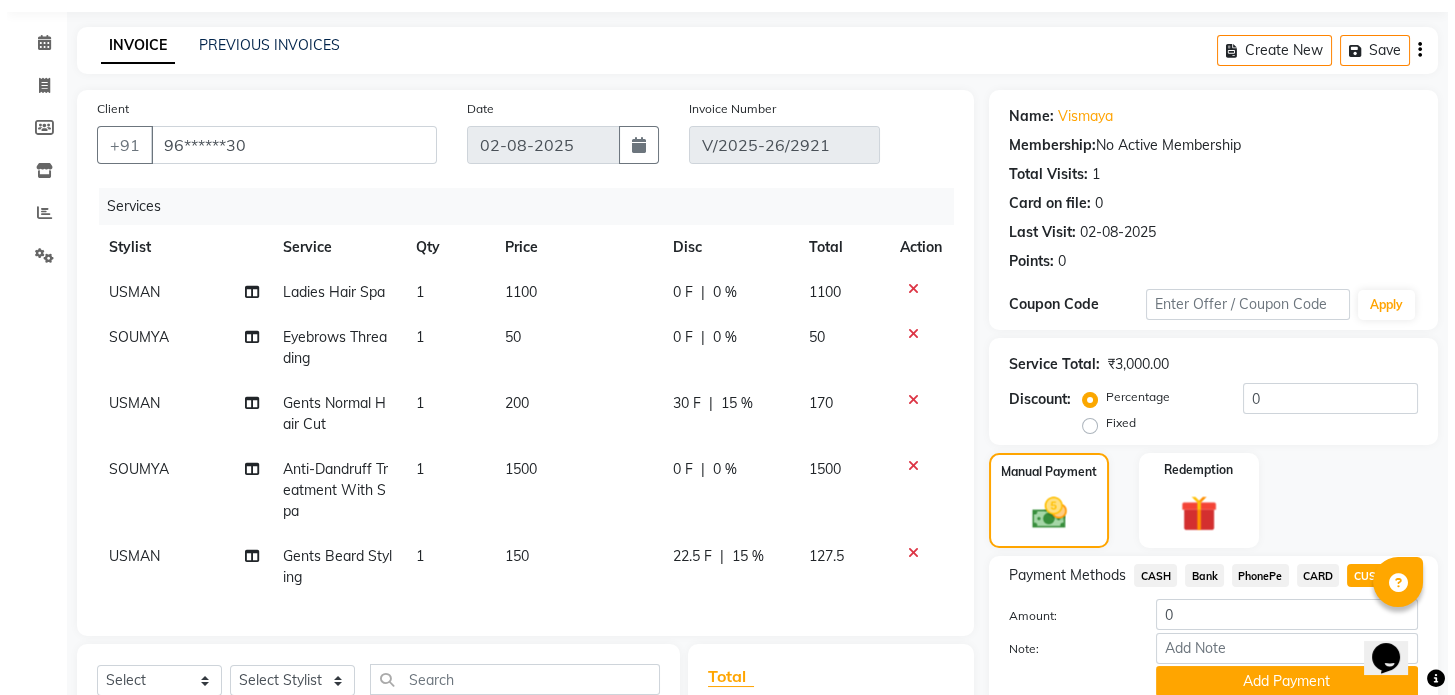 scroll, scrollTop: 0, scrollLeft: 0, axis: both 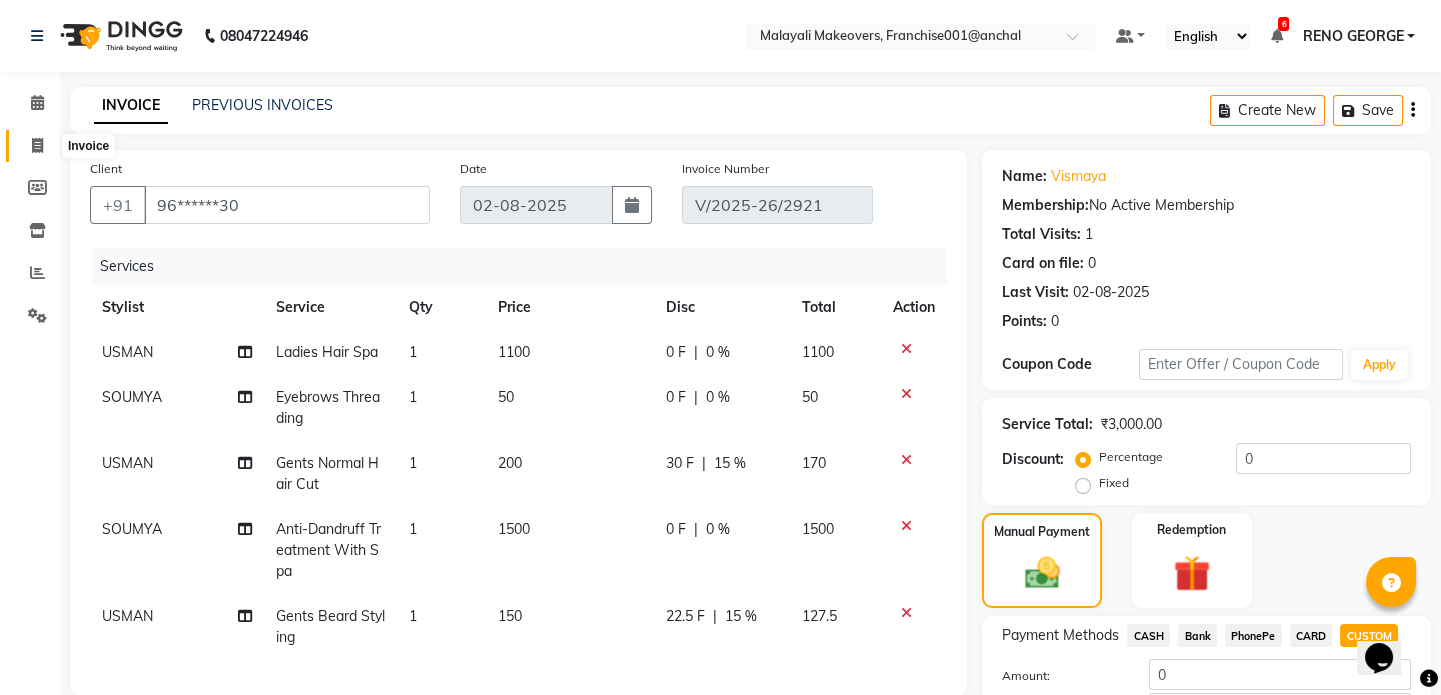 click 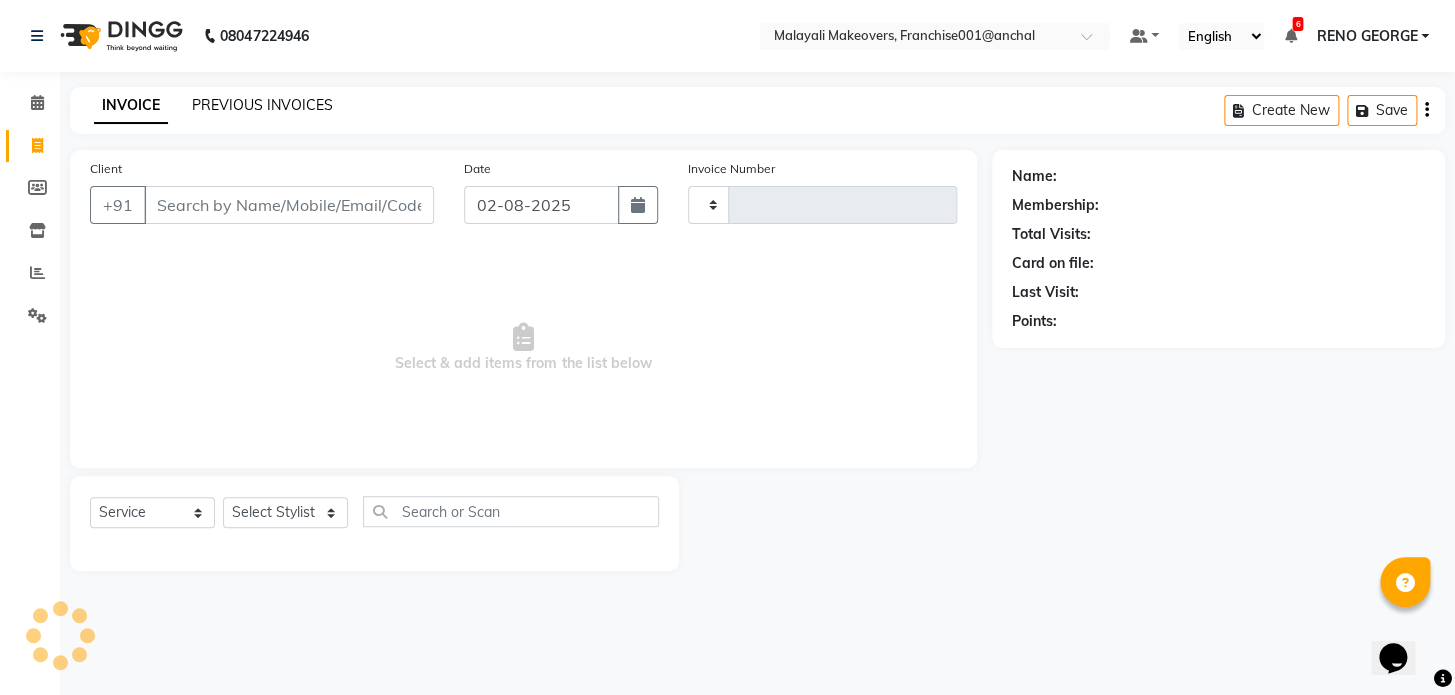 type on "2922" 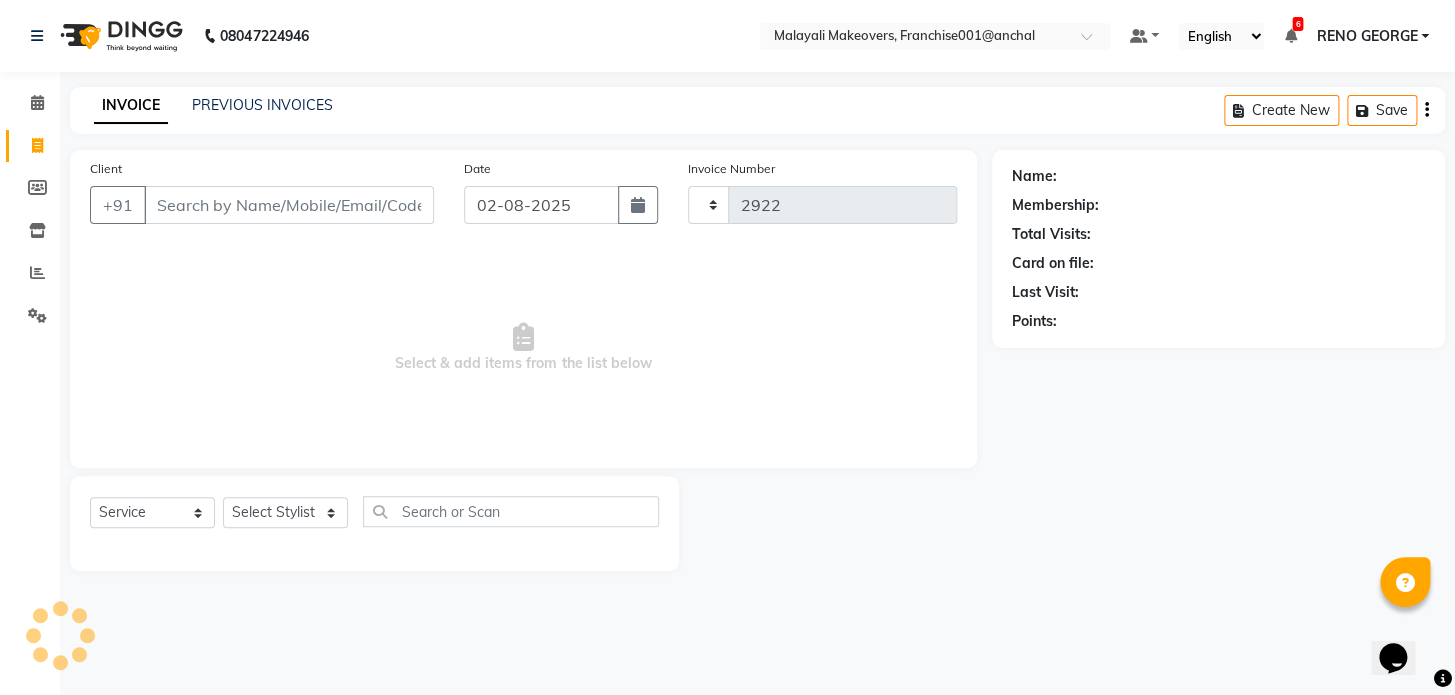 select on "6338" 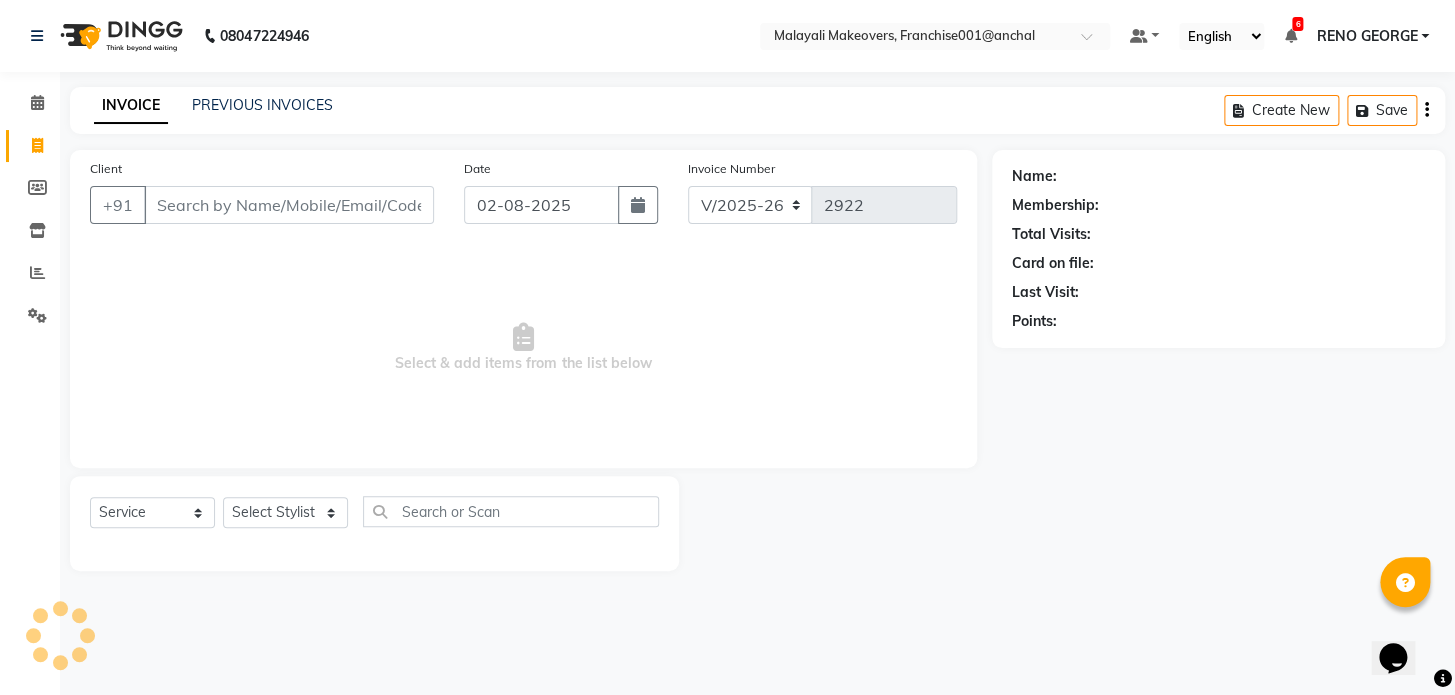 click on "PREVIOUS INVOICES" 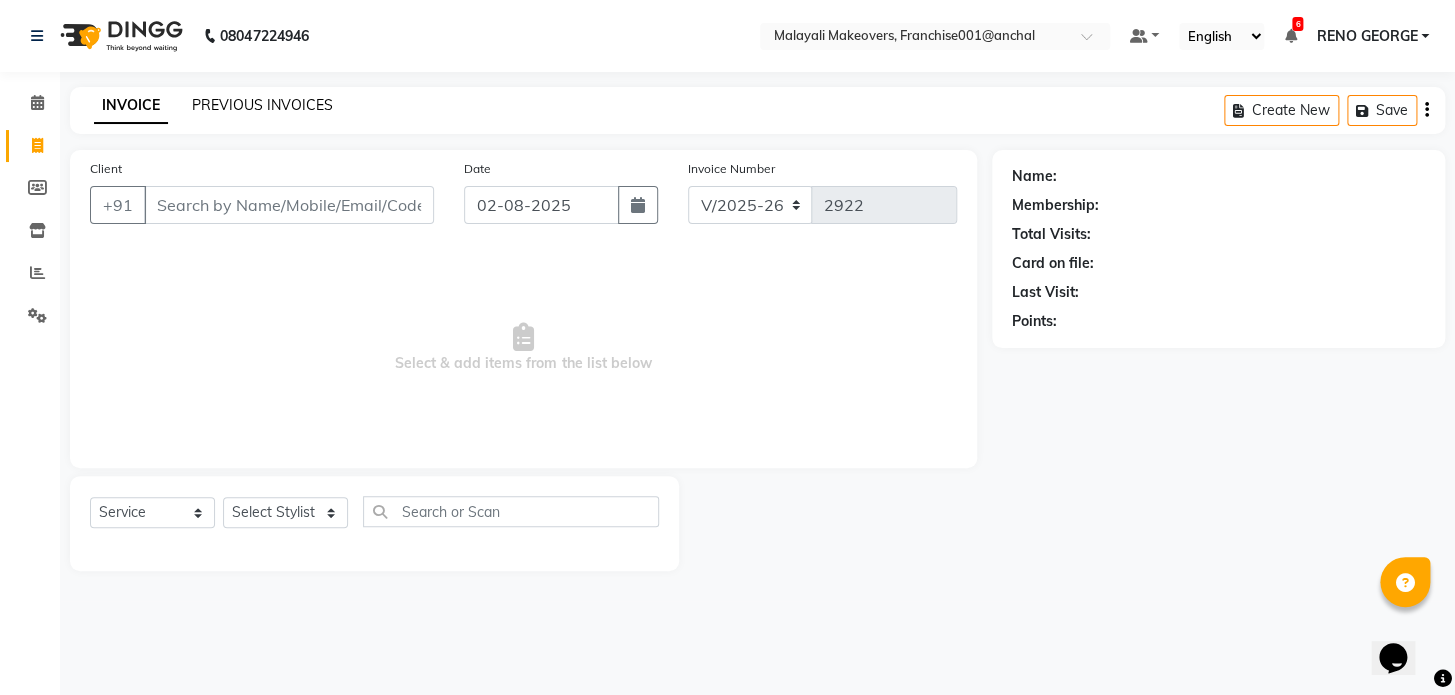 click on "PREVIOUS INVOICES" 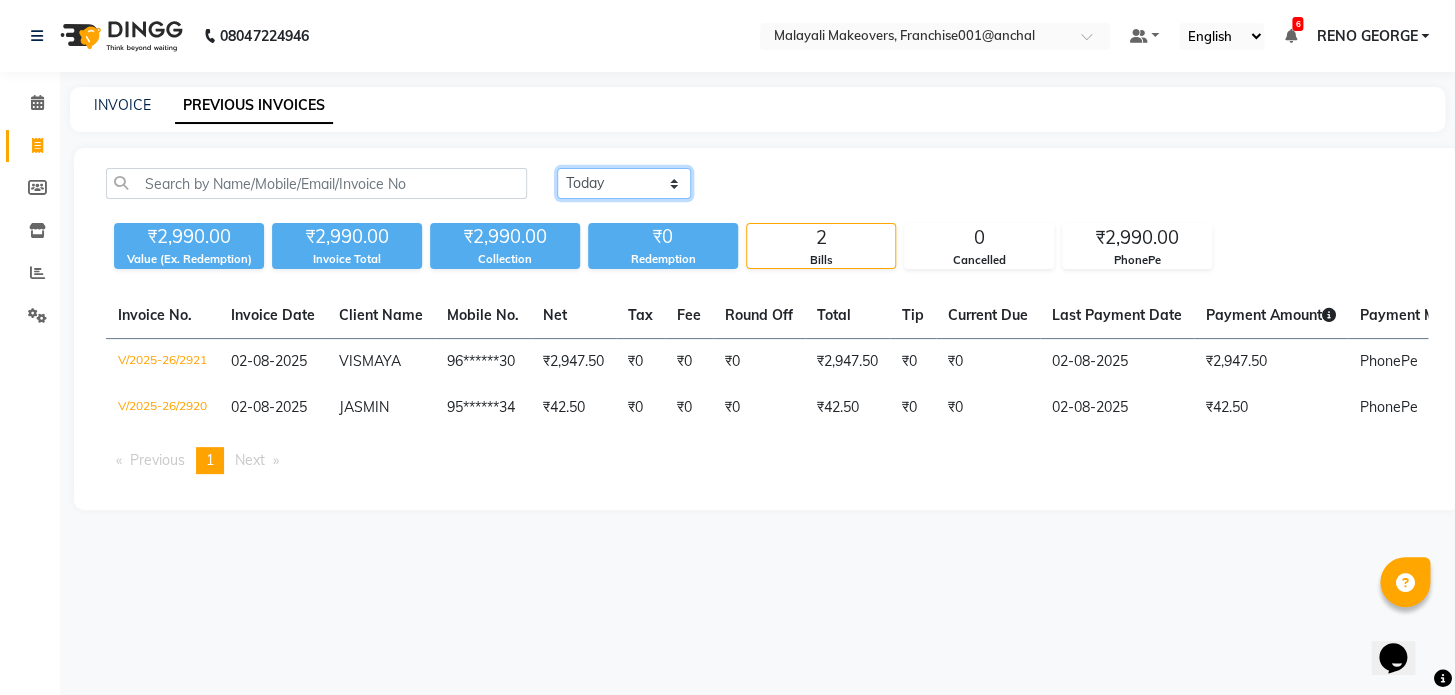 drag, startPoint x: 612, startPoint y: 182, endPoint x: 619, endPoint y: 193, distance: 13.038404 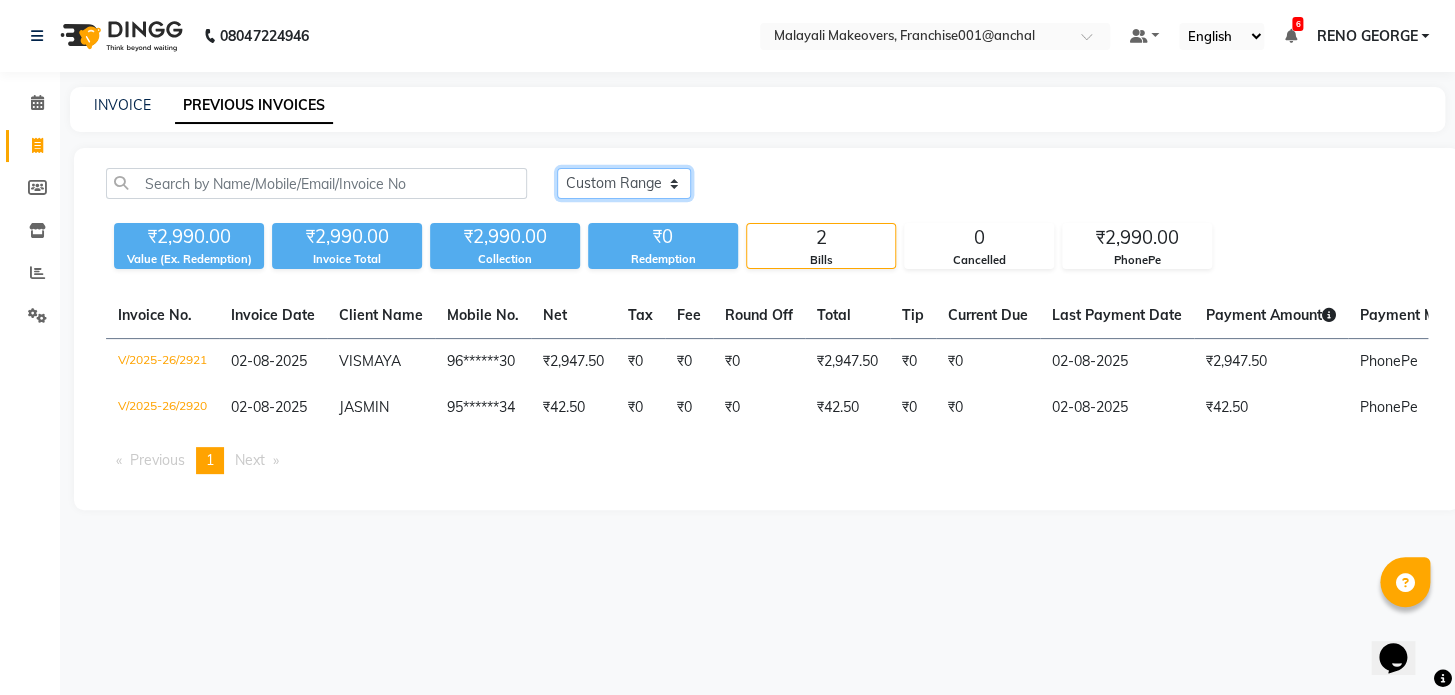 click on "Today Yesterday Custom Range" 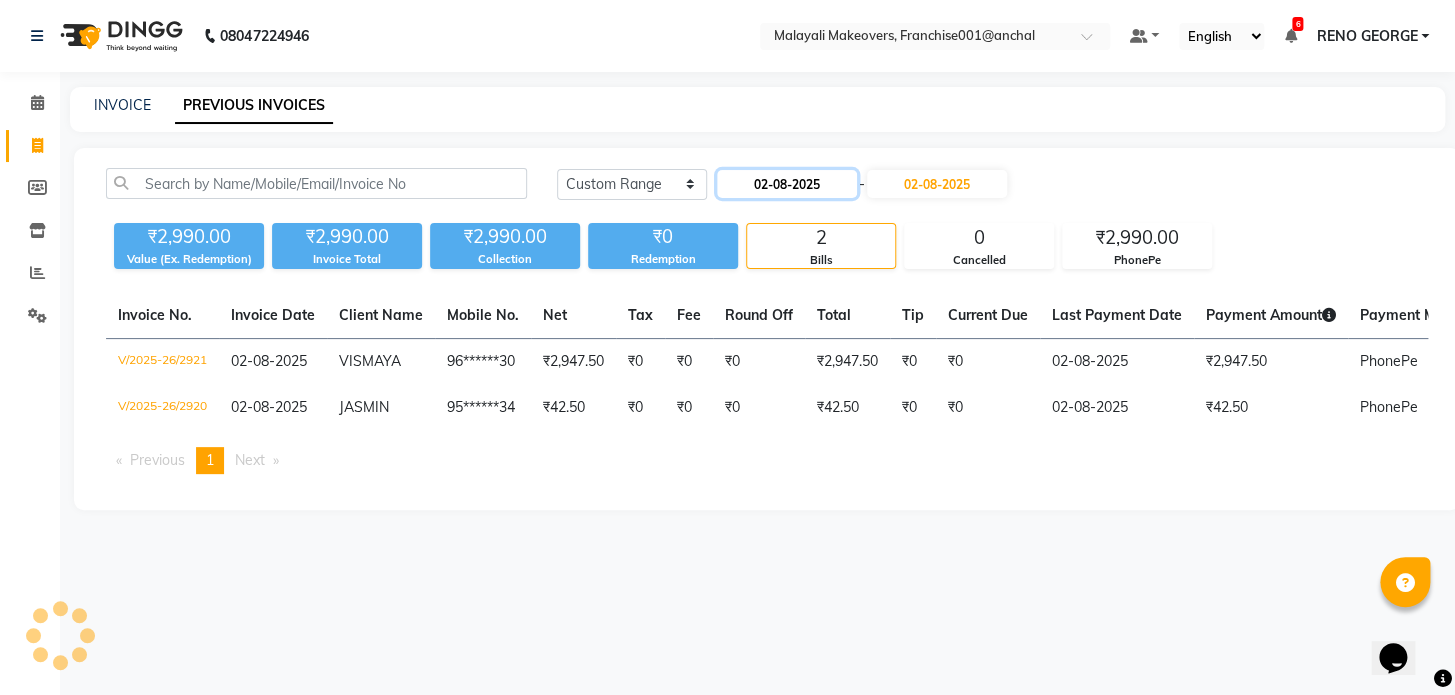drag, startPoint x: 786, startPoint y: 170, endPoint x: 774, endPoint y: 193, distance: 25.942244 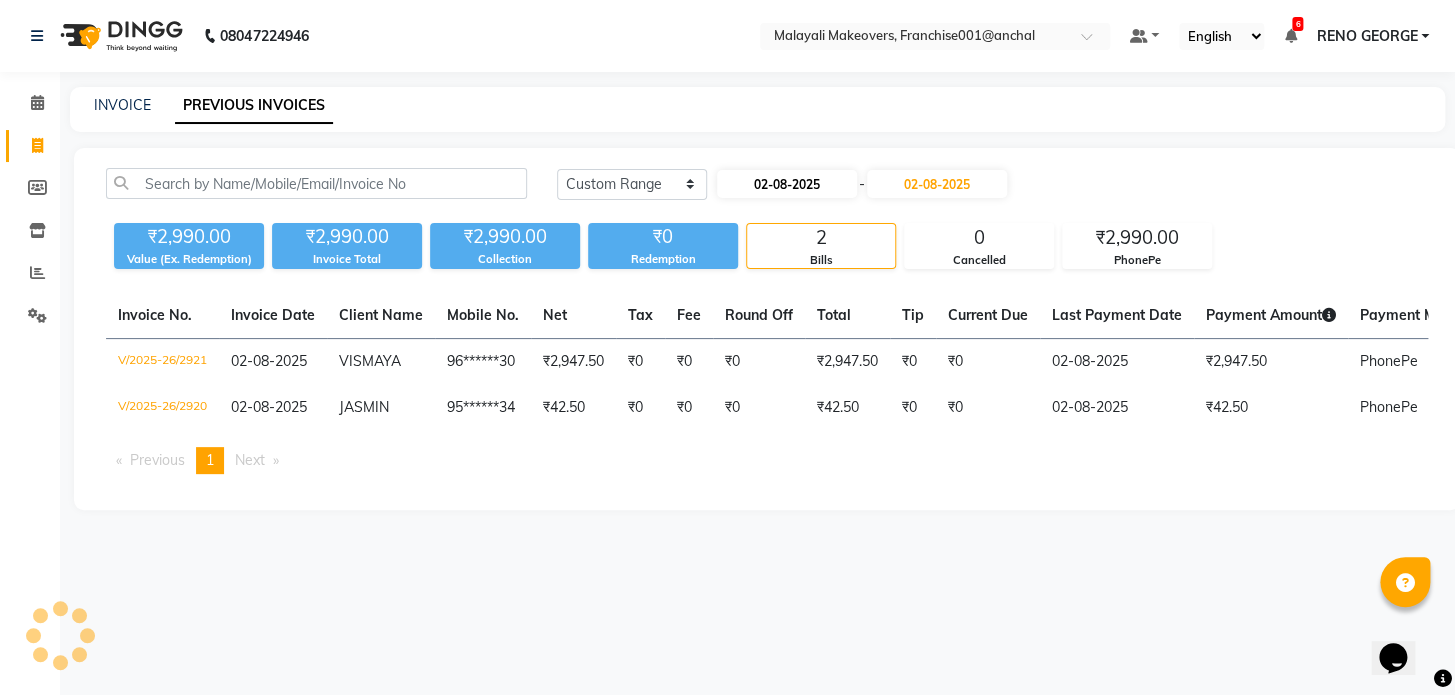 select on "8" 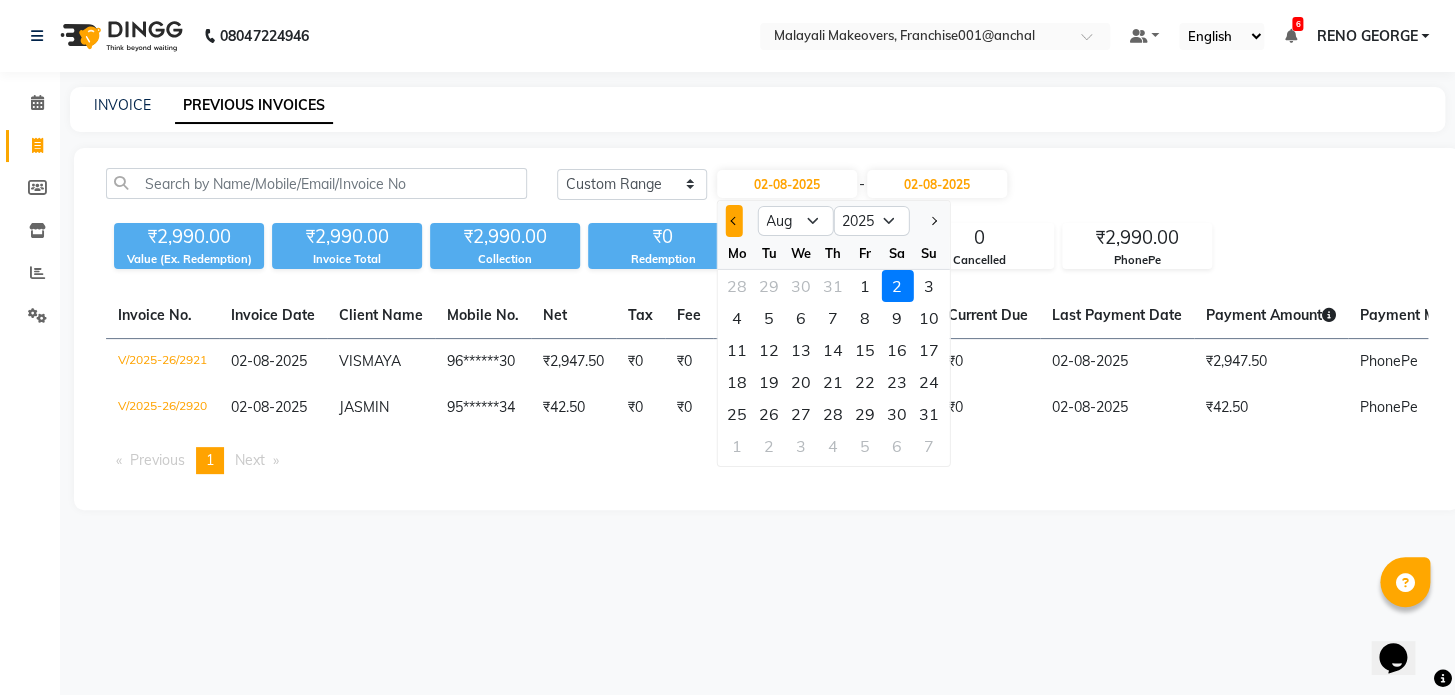 click 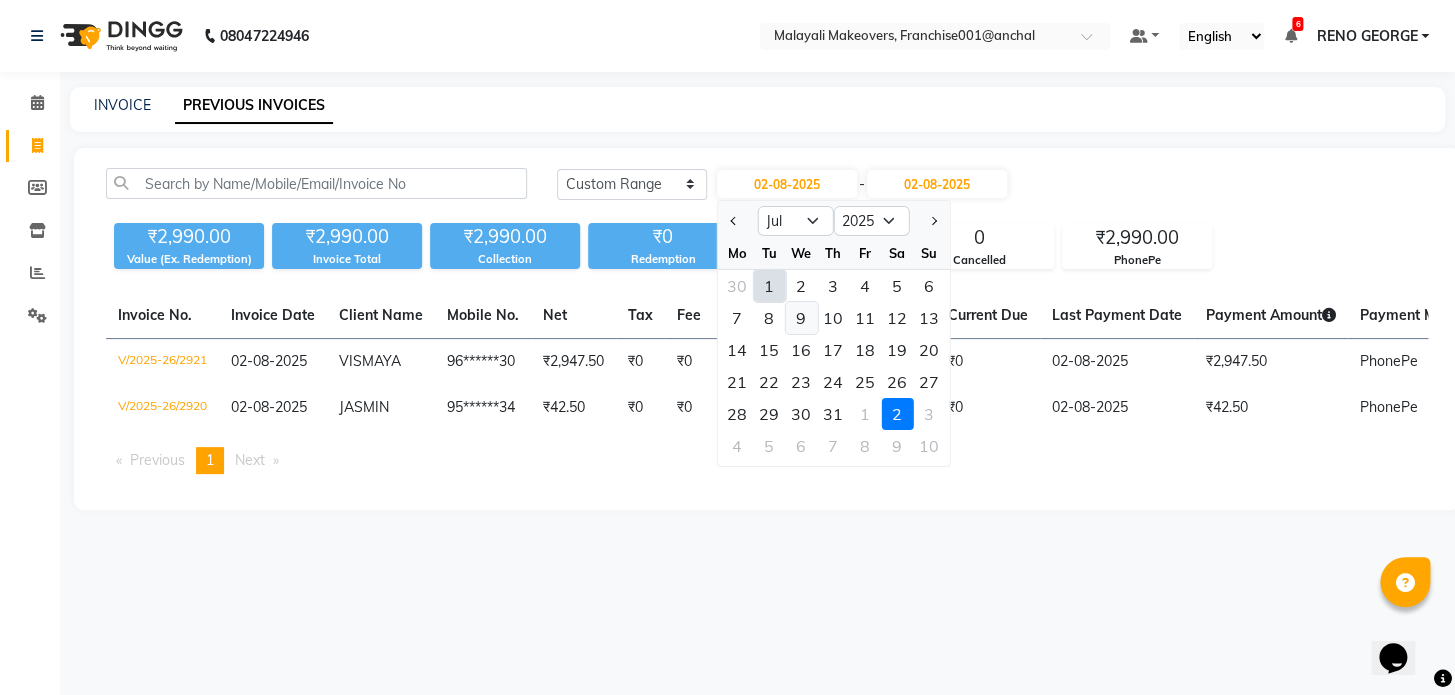 click on "9" 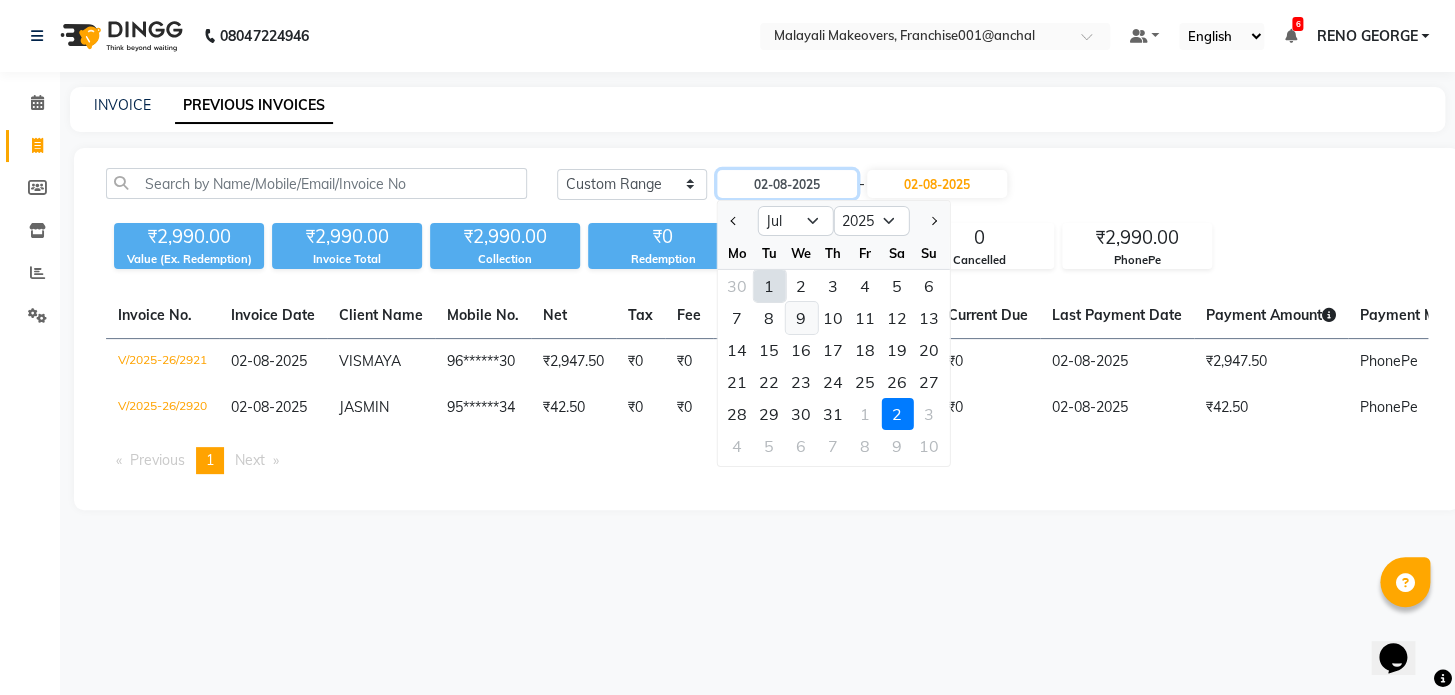 type on "09-07-2025" 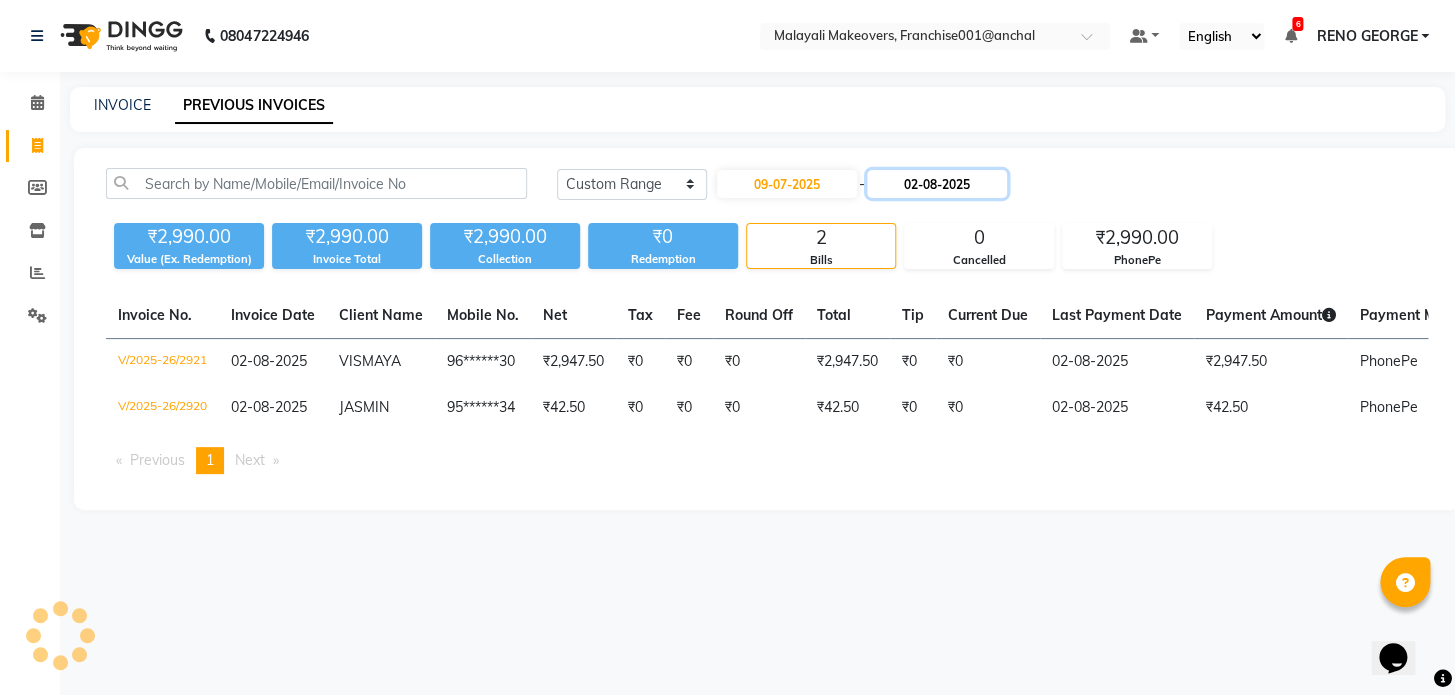 click on "02-08-2025" 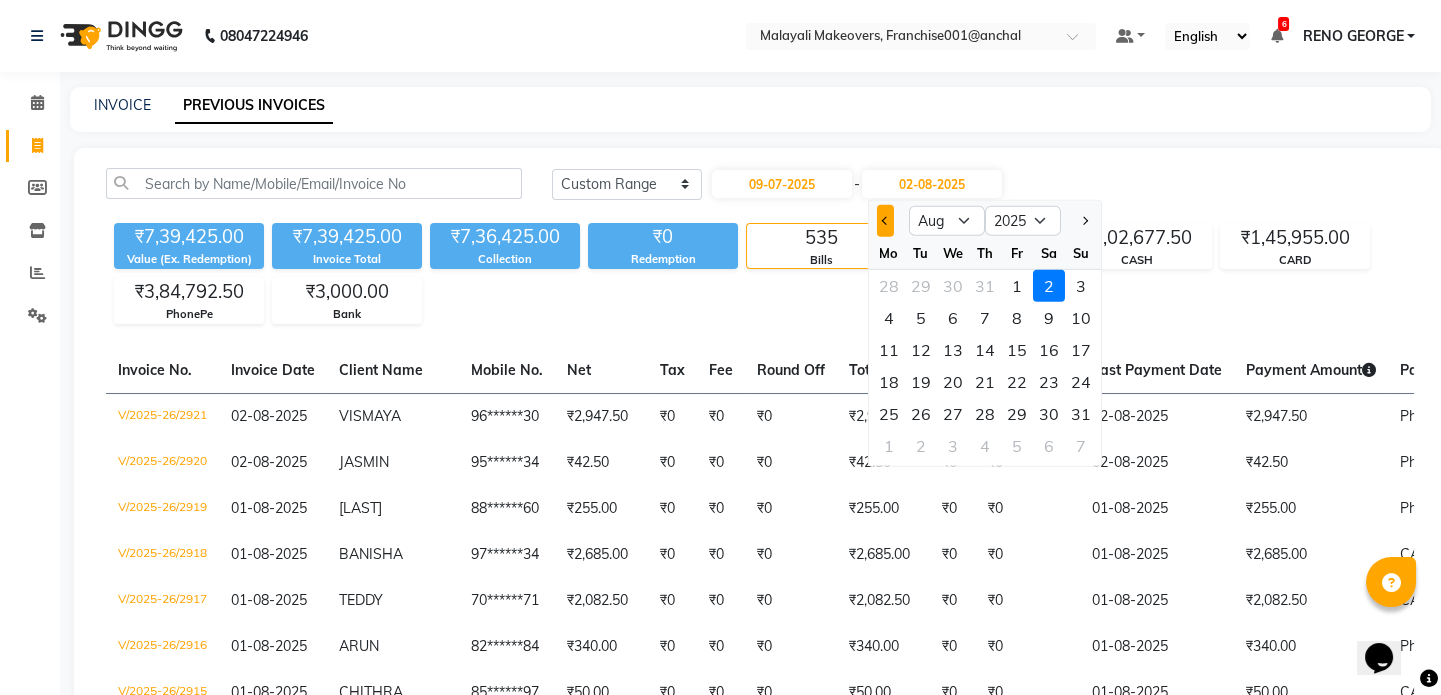 click 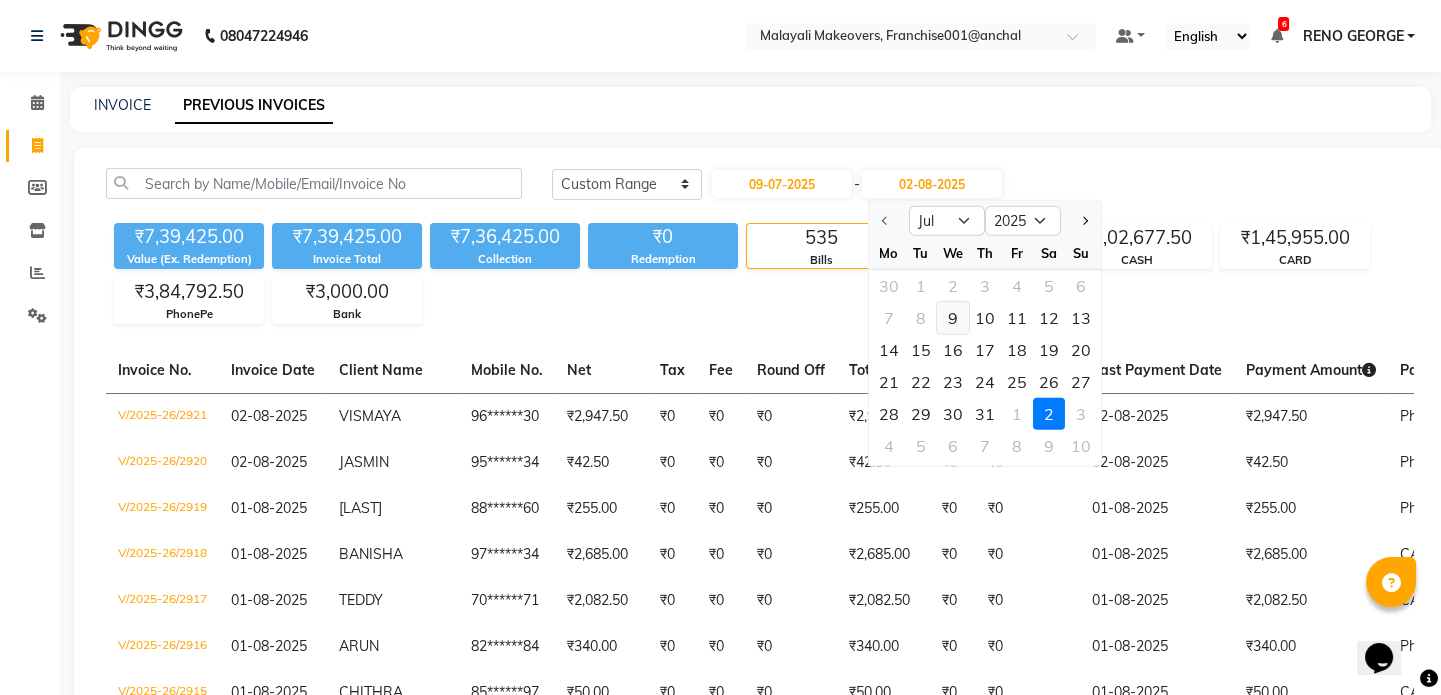 click on "9" 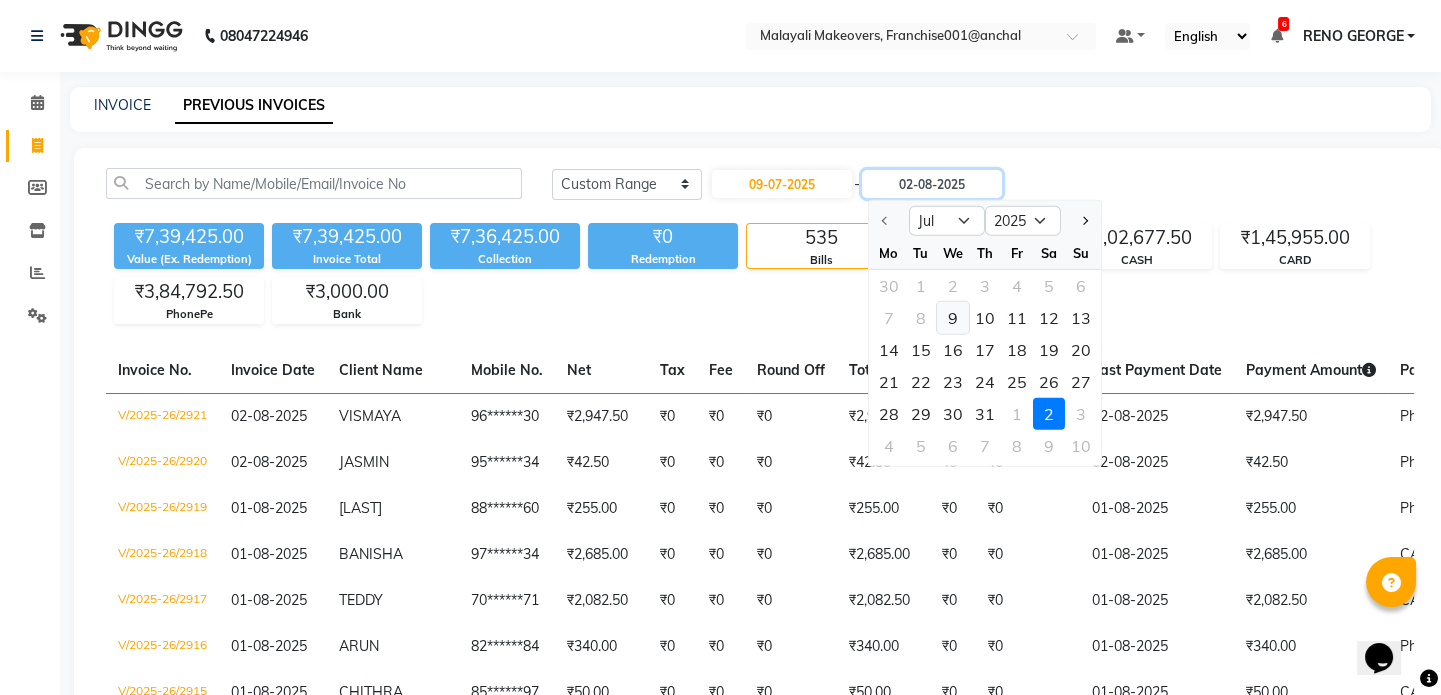 type on "09-07-2025" 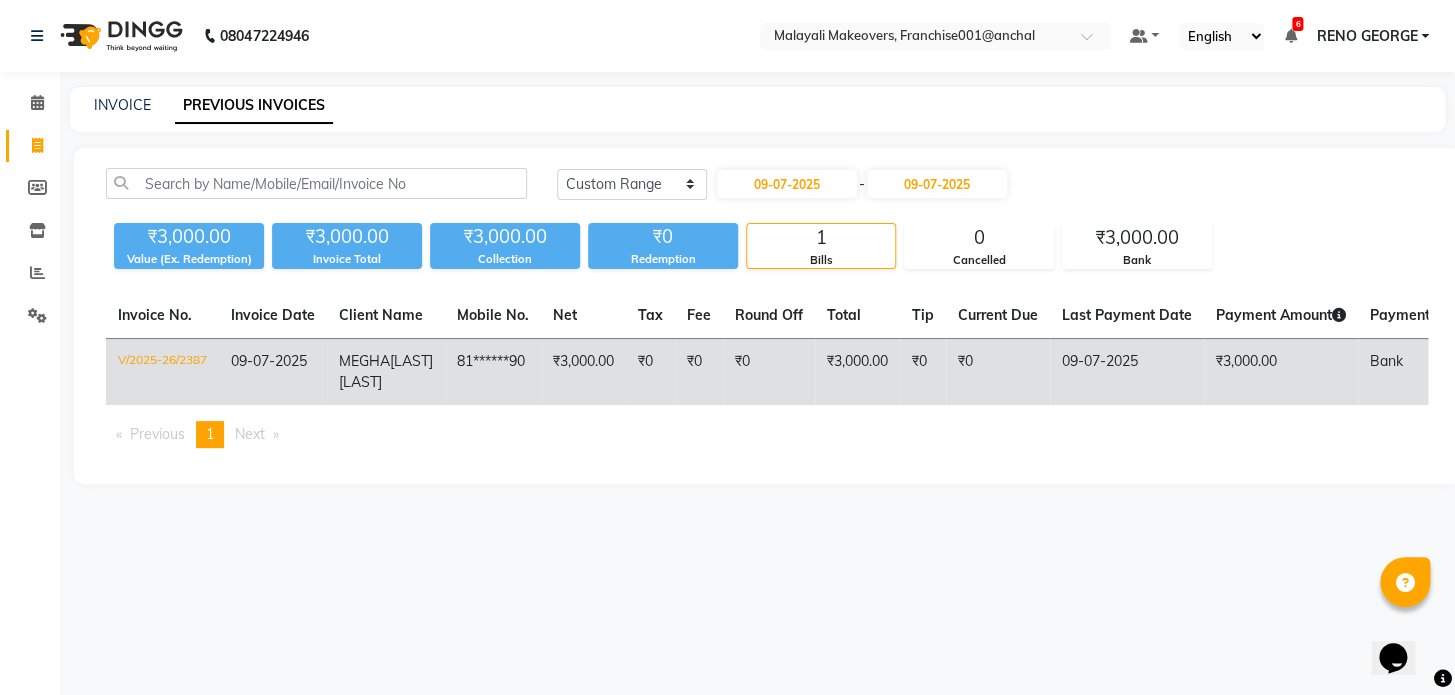 click on "₹0" 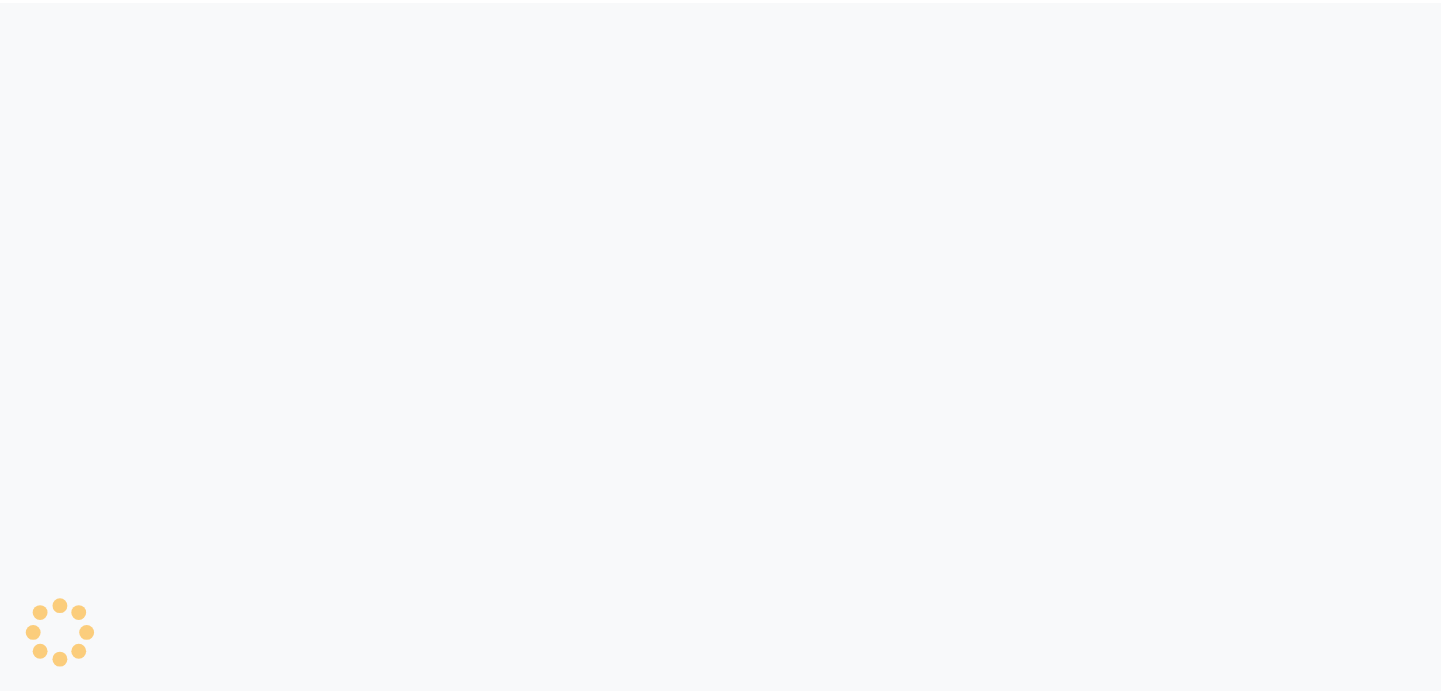 scroll, scrollTop: 0, scrollLeft: 0, axis: both 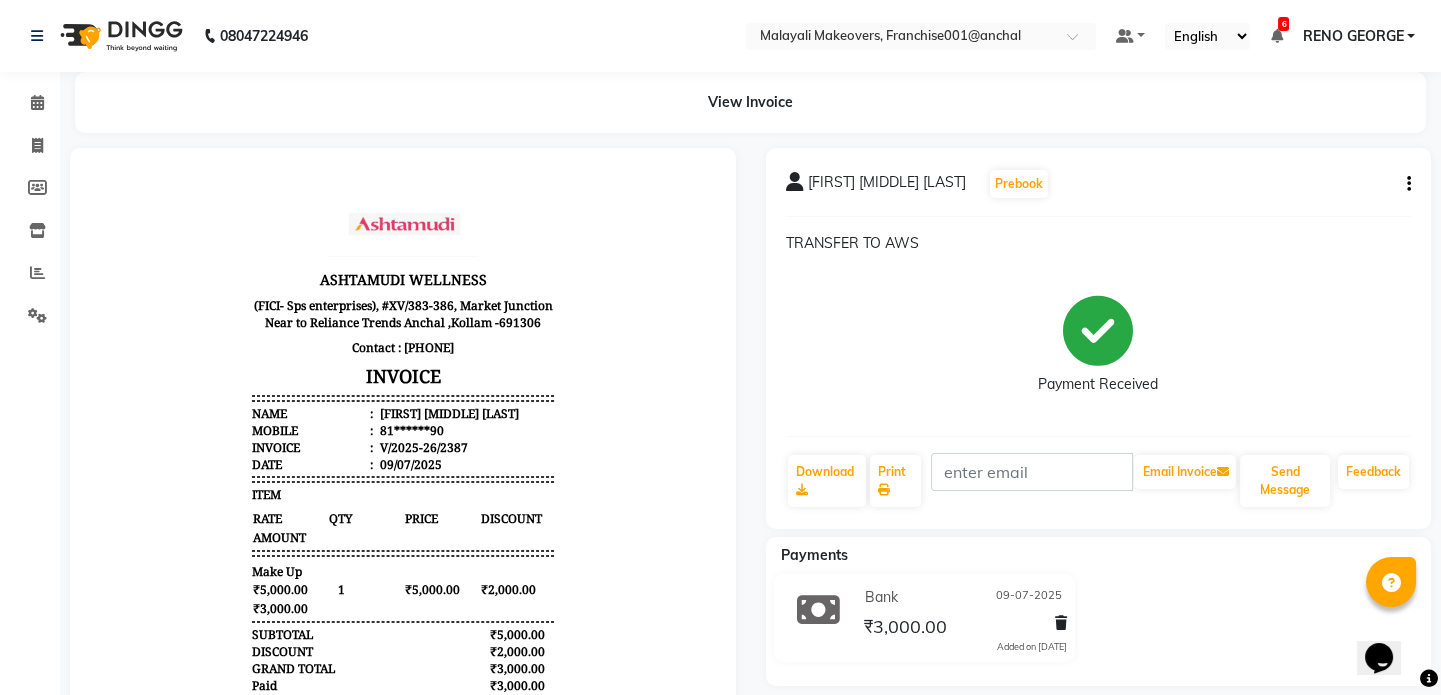 click 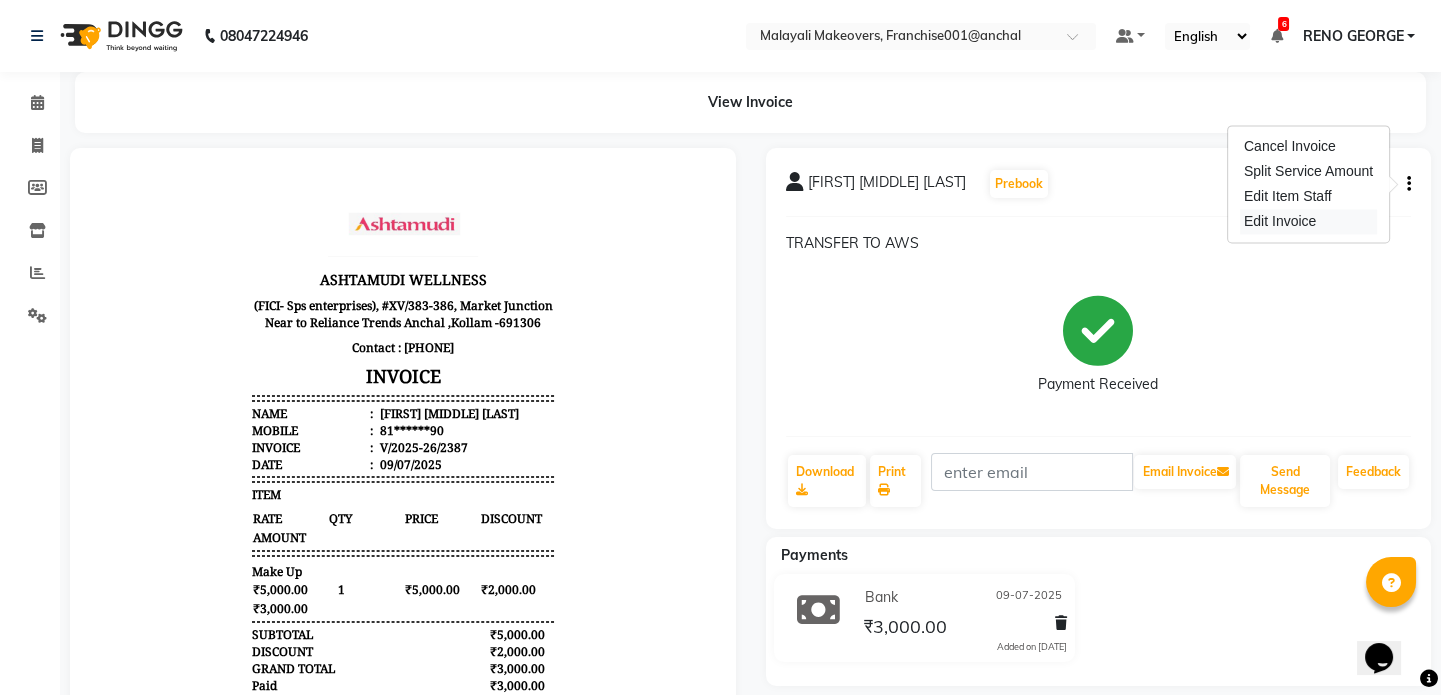 click on "Edit Invoice" at bounding box center (1308, 221) 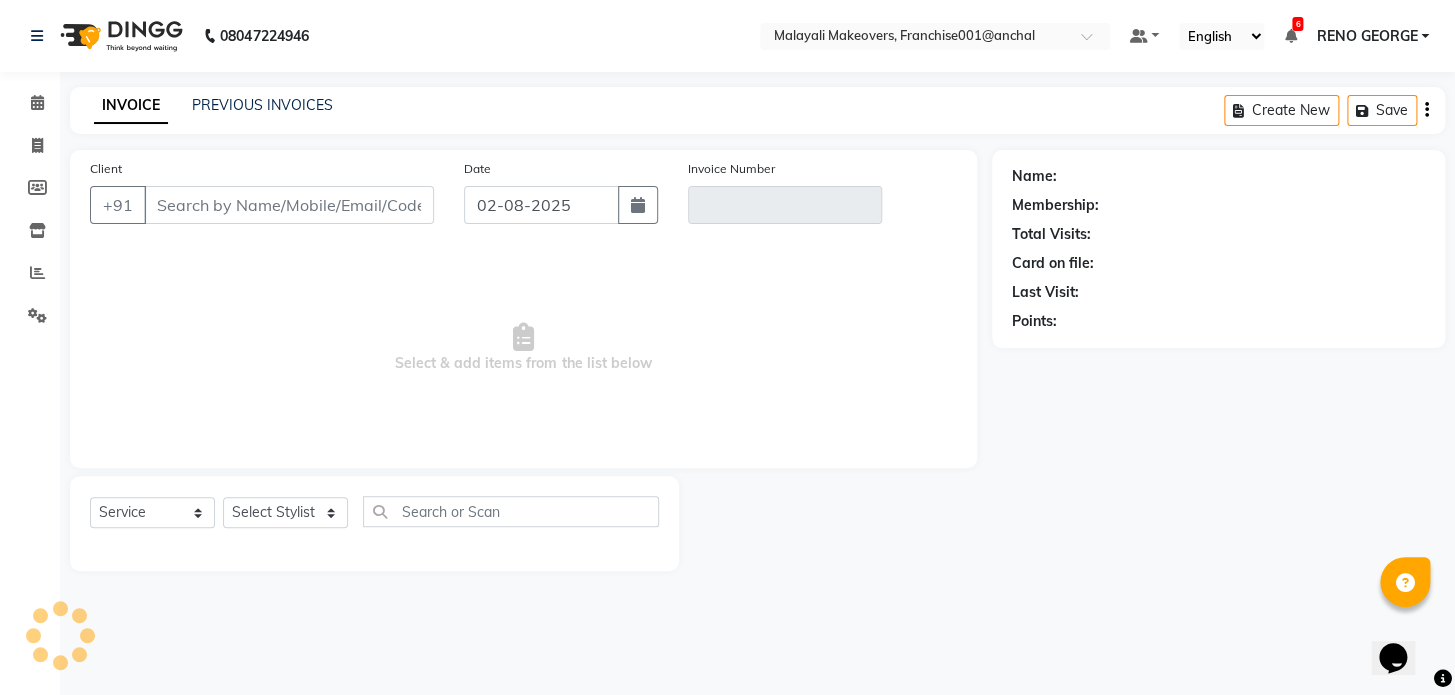 type on "81******90" 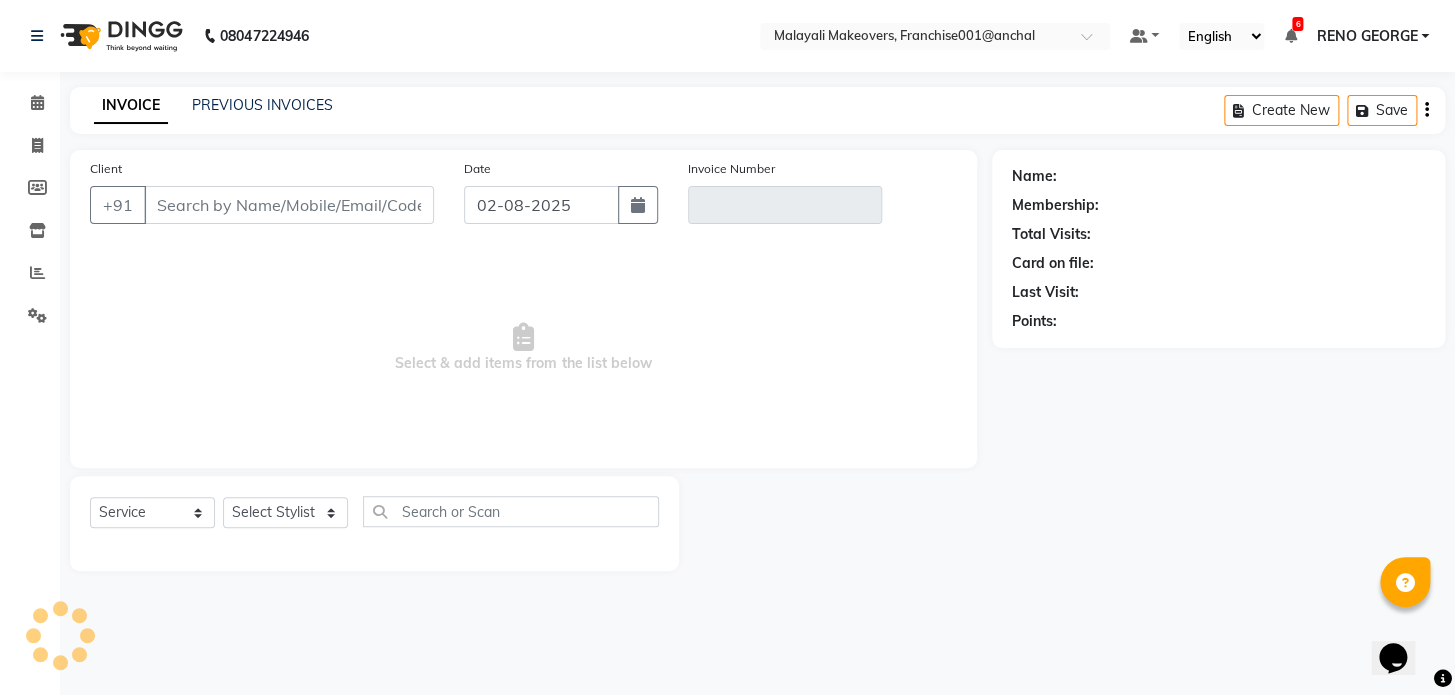 type on "V/2025-26/2387" 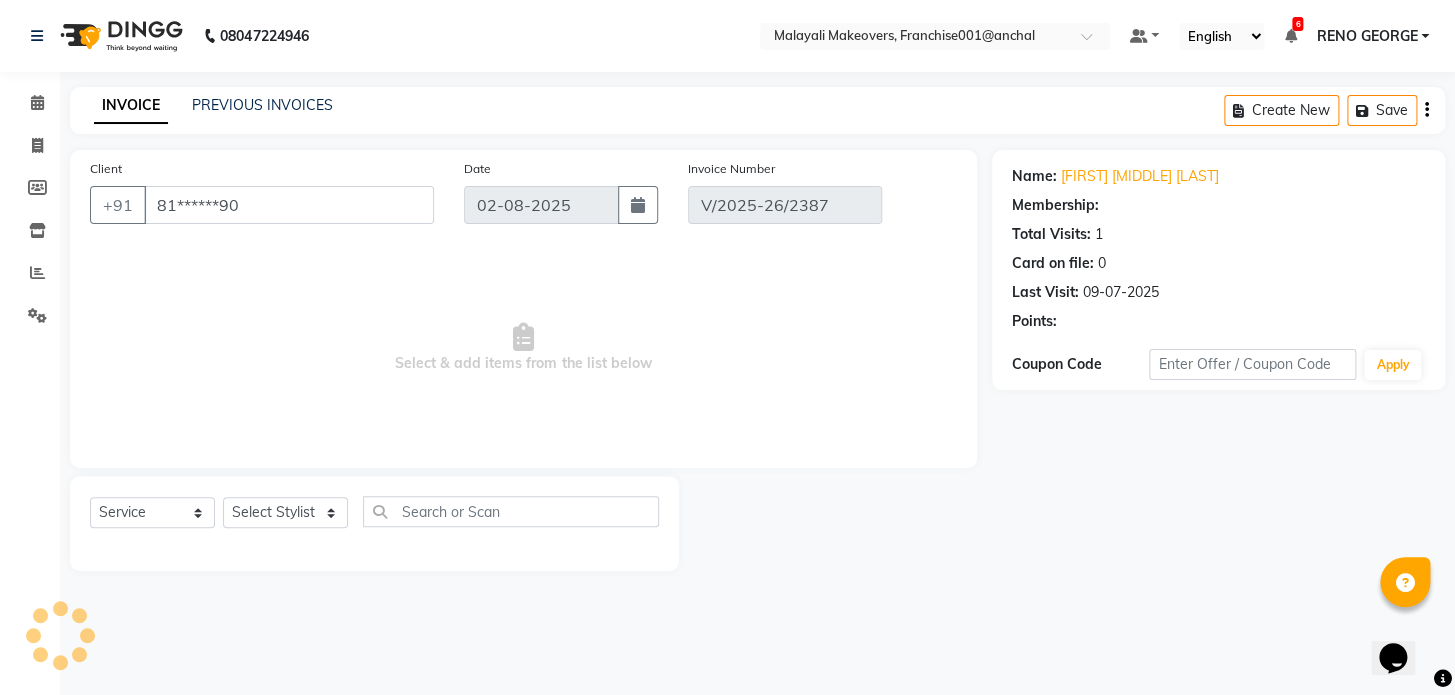 type on "09-07-2025" 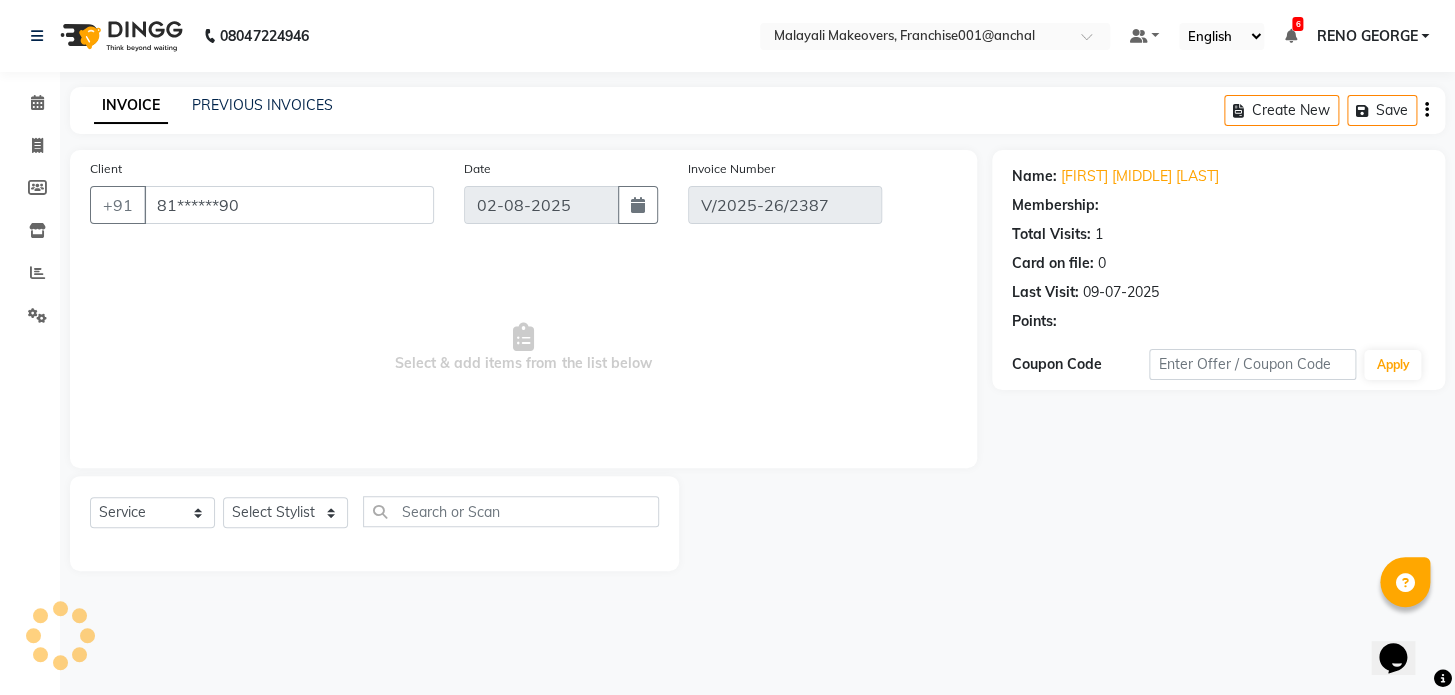 select on "select" 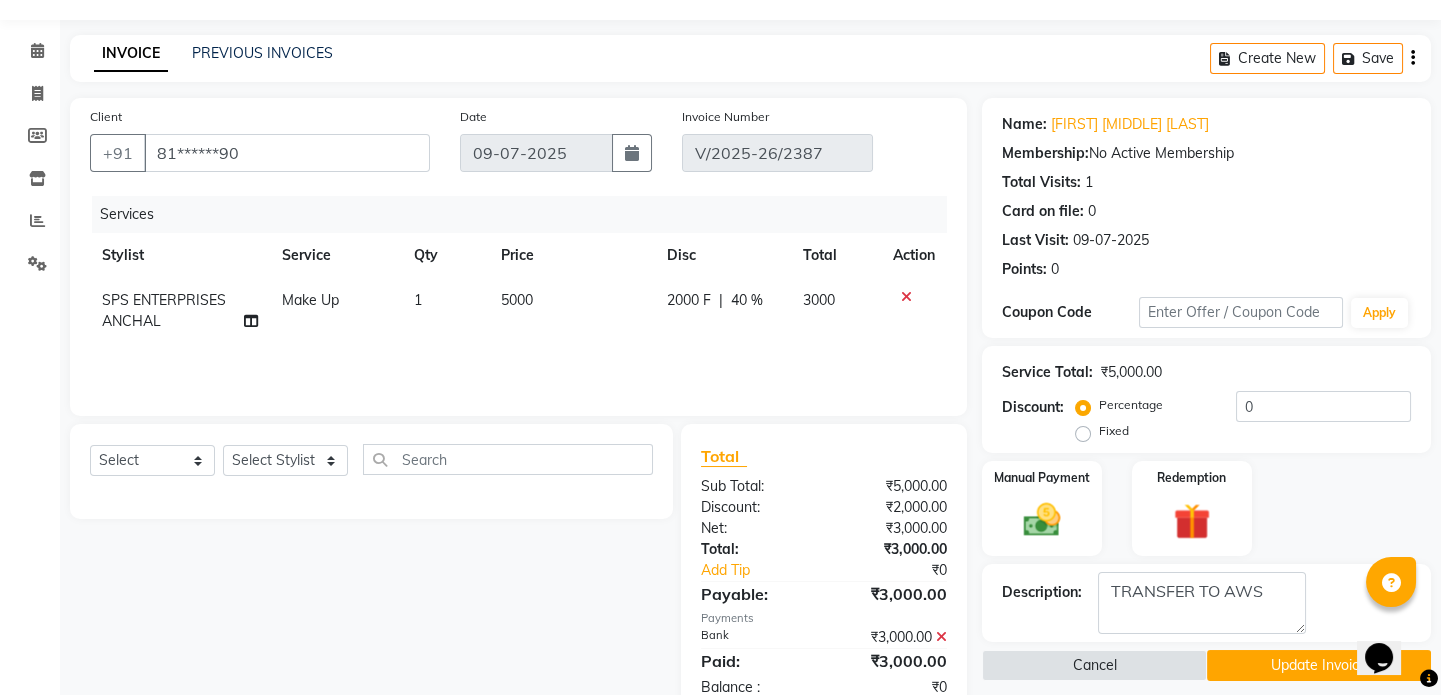 scroll, scrollTop: 104, scrollLeft: 0, axis: vertical 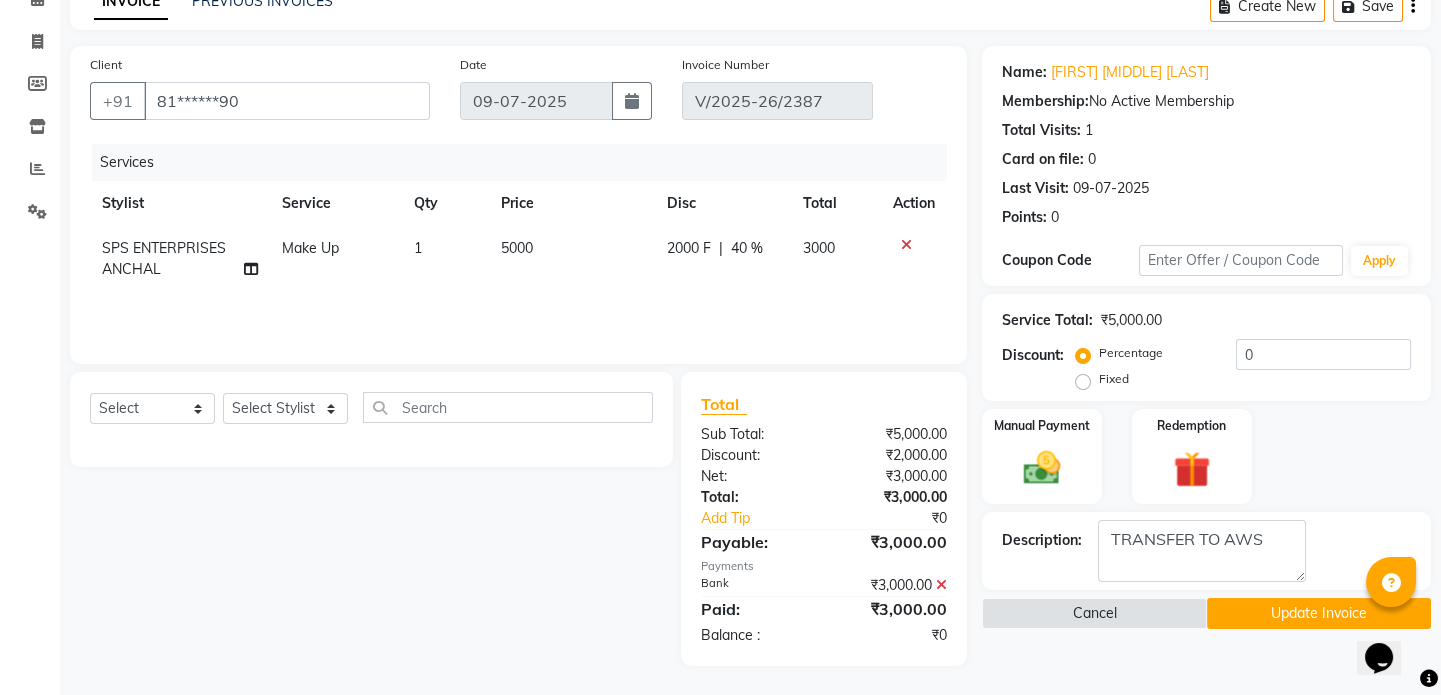 click on "₹3,000.00" 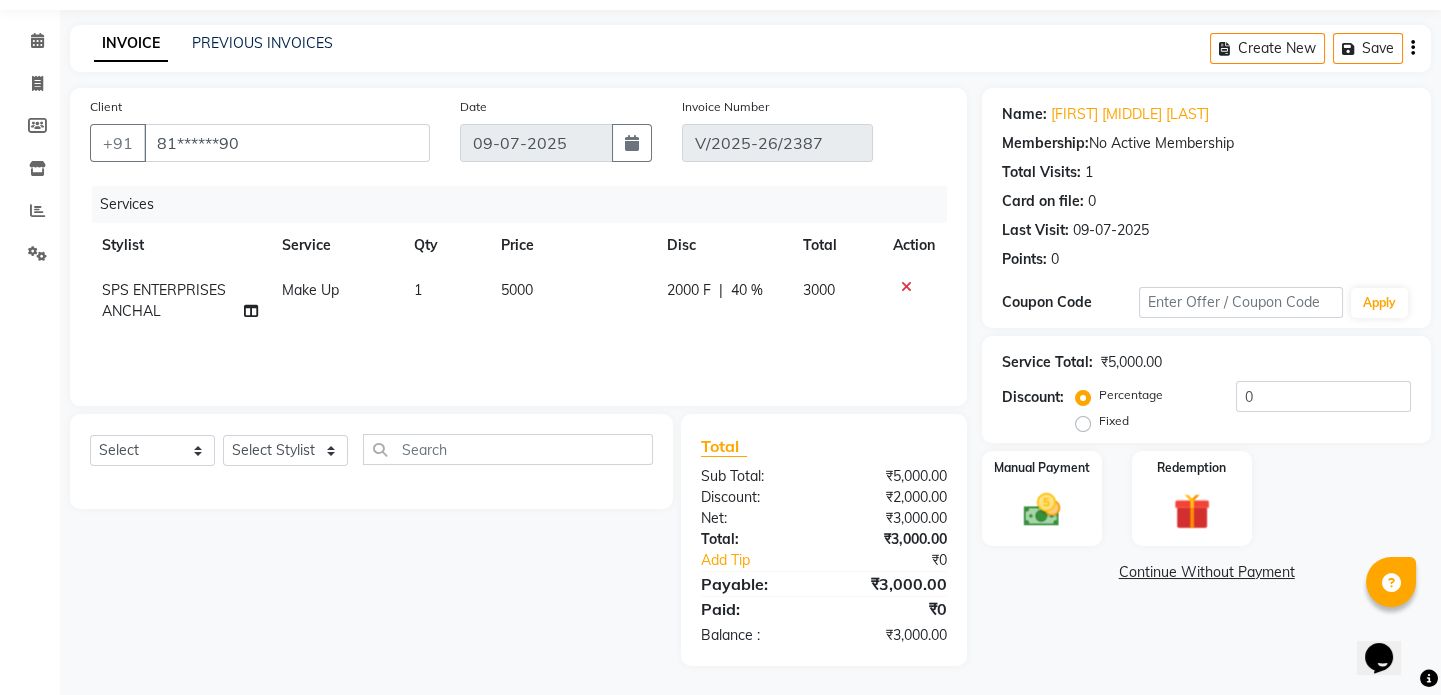 click 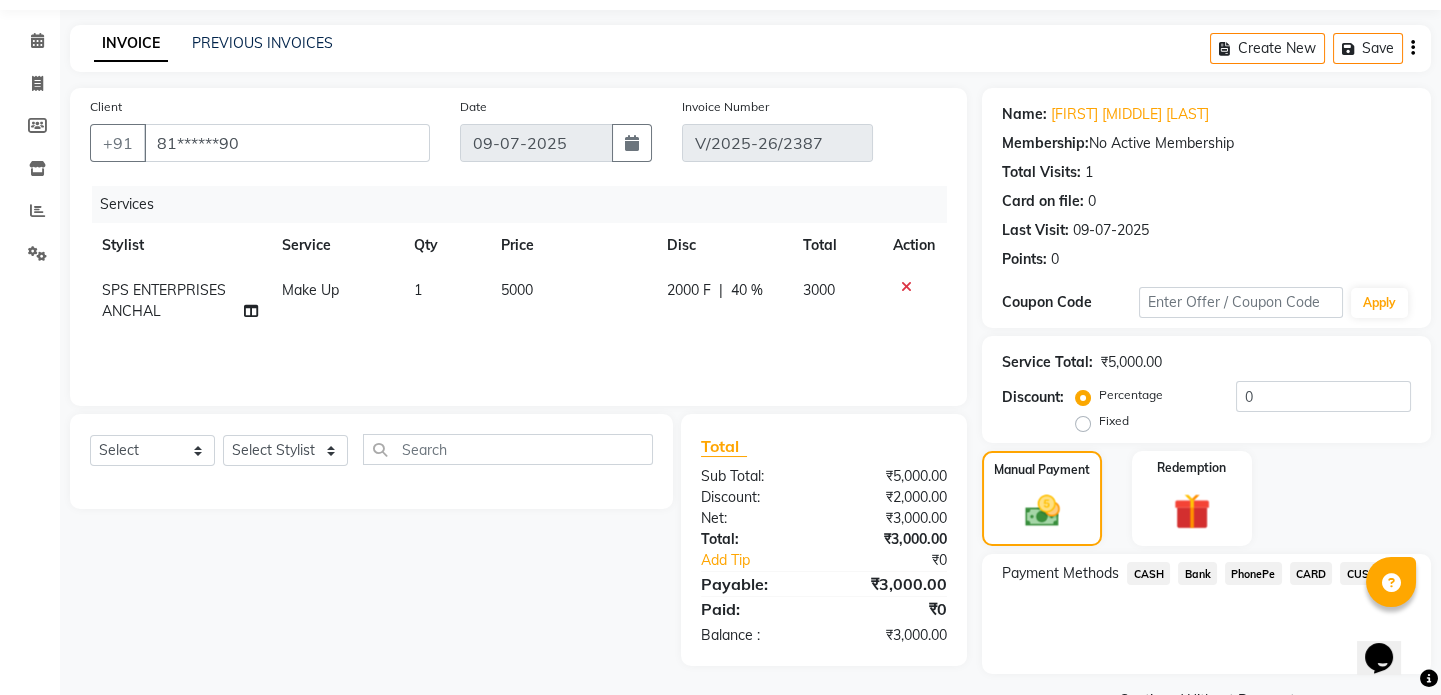 scroll, scrollTop: 104, scrollLeft: 0, axis: vertical 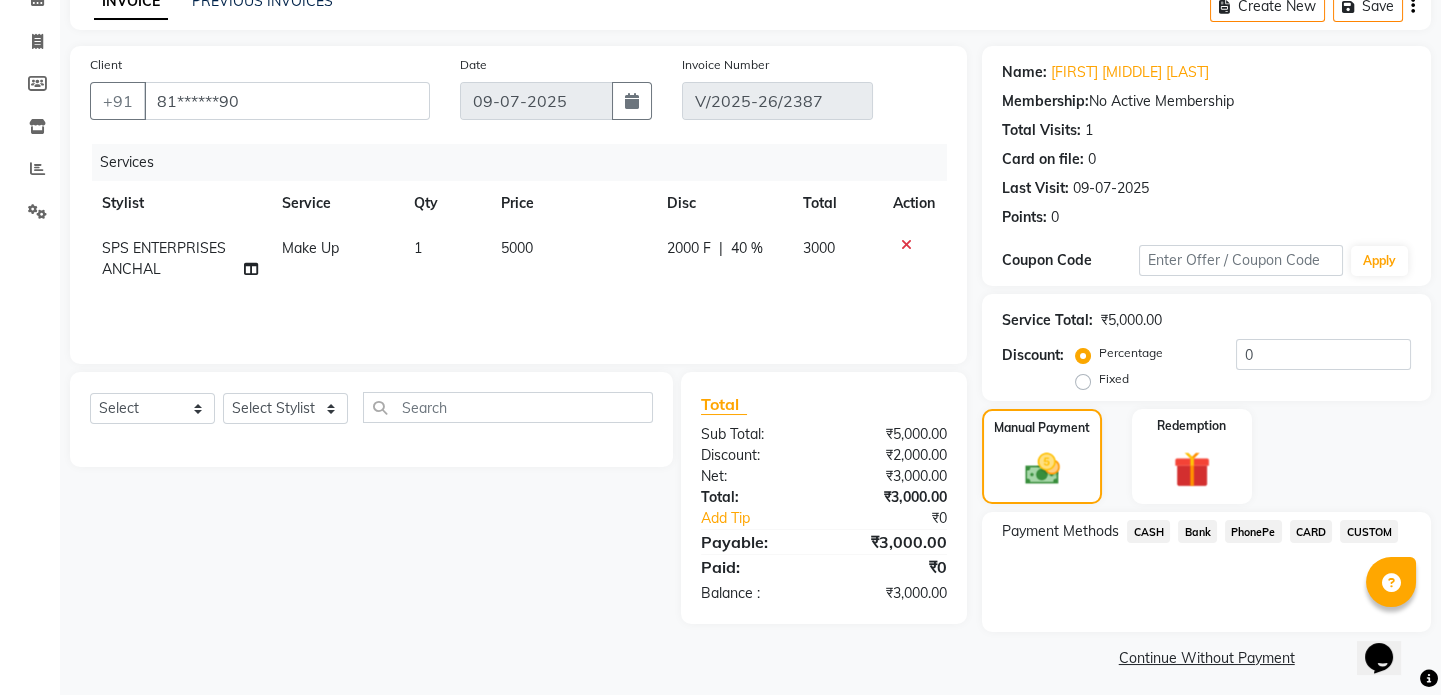 click on "CUSTOM" 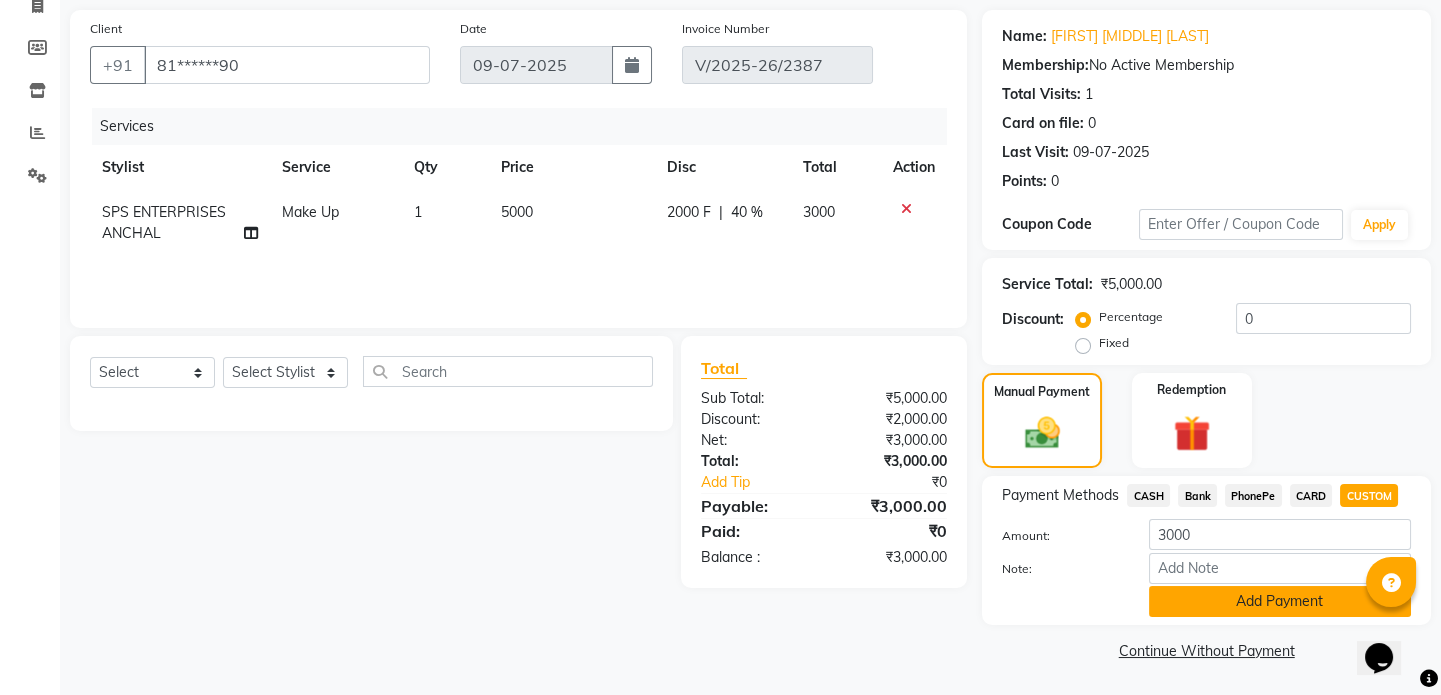 click on "Add Payment" 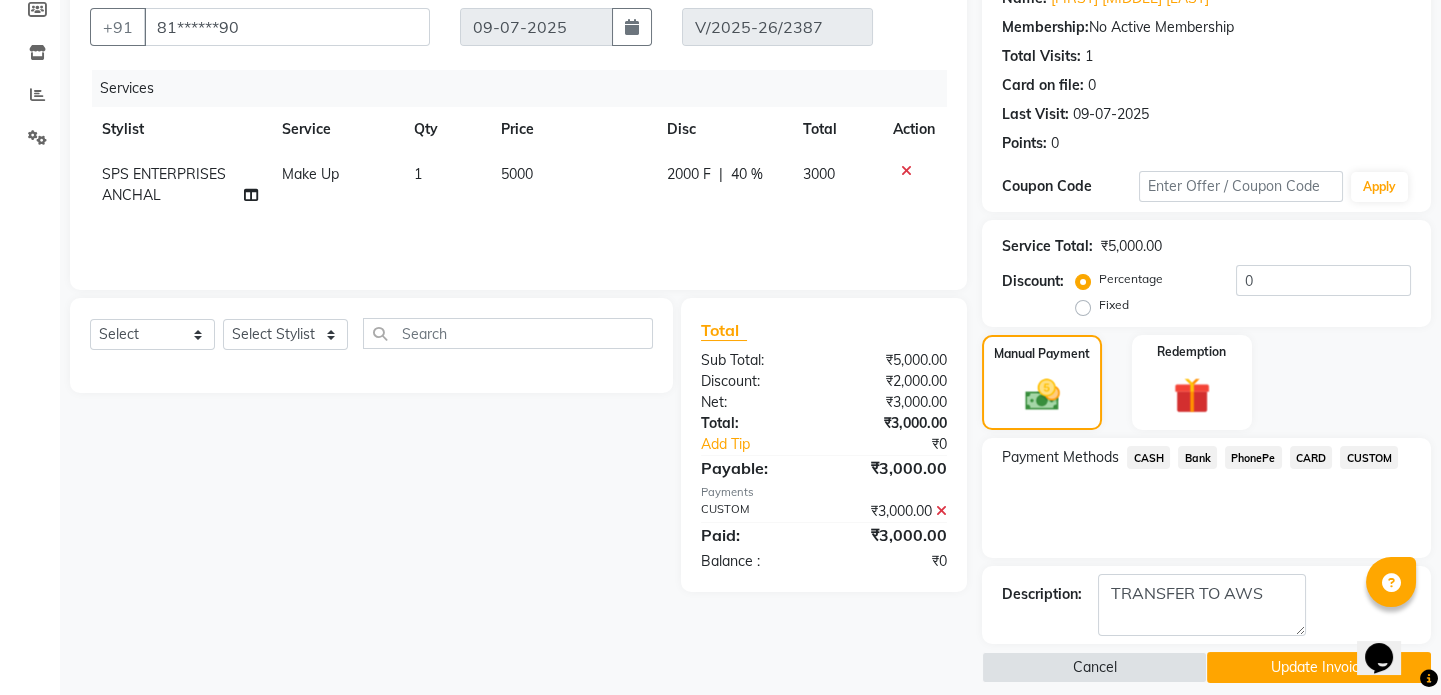 scroll, scrollTop: 195, scrollLeft: 0, axis: vertical 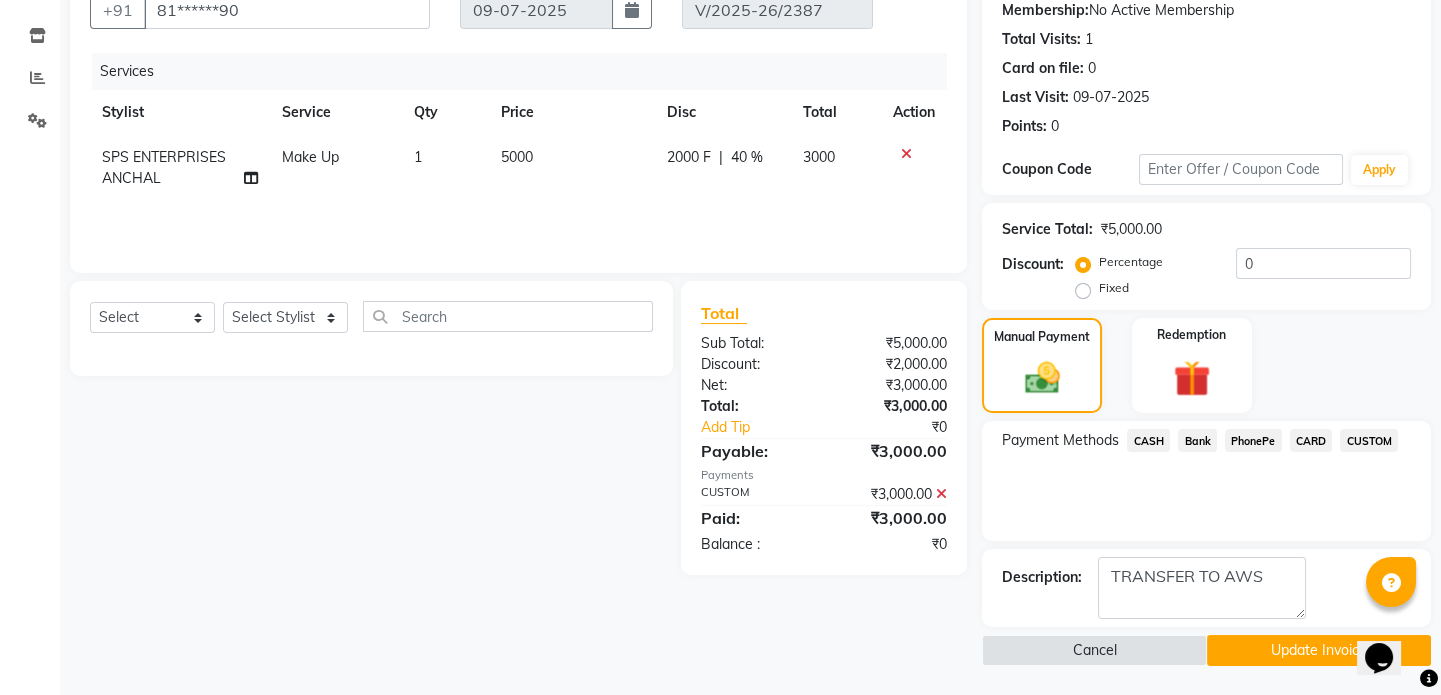 click on "Update Invoice" 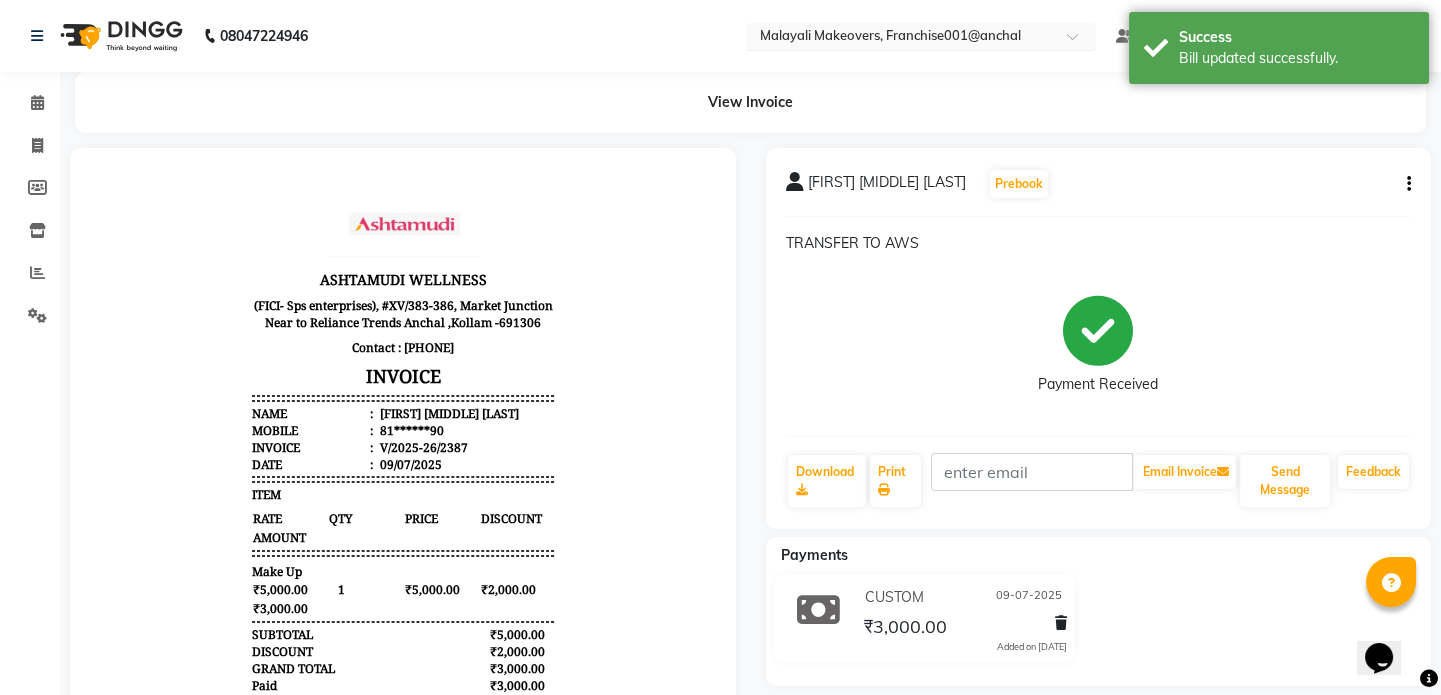 scroll, scrollTop: 0, scrollLeft: 0, axis: both 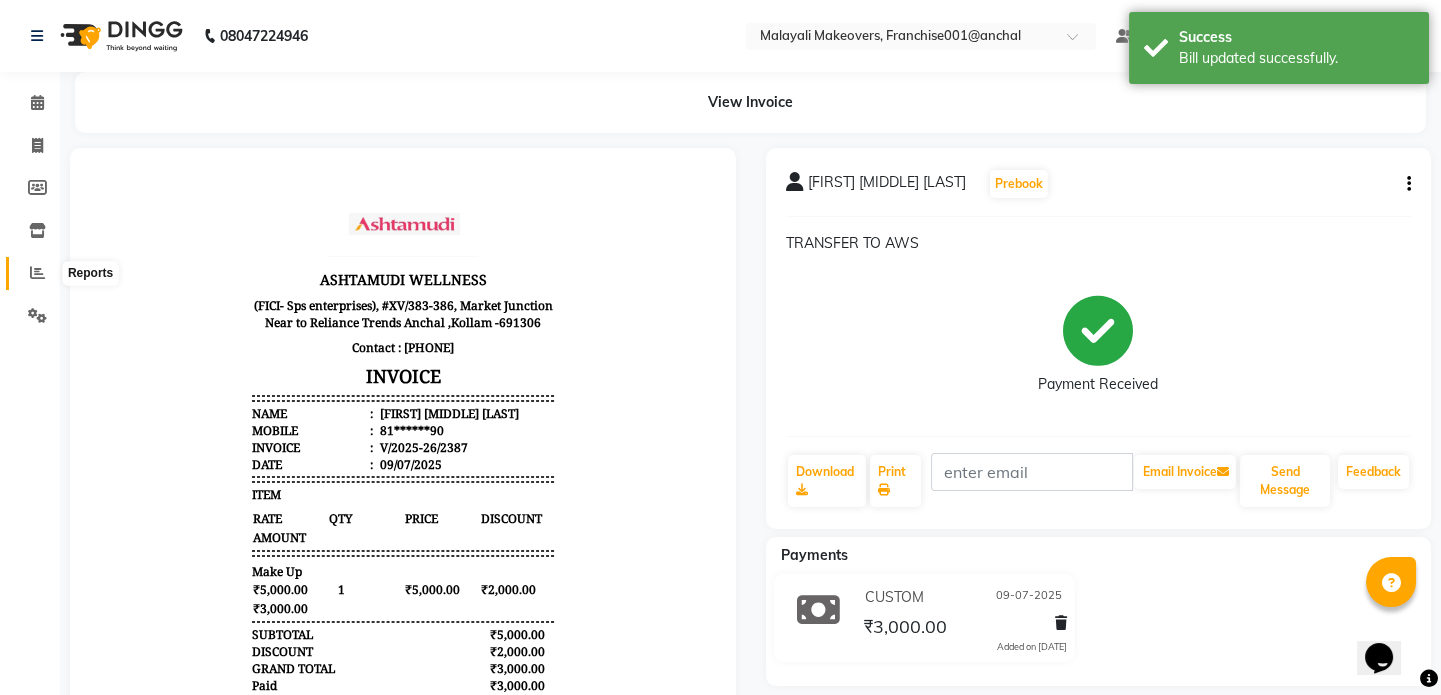 click 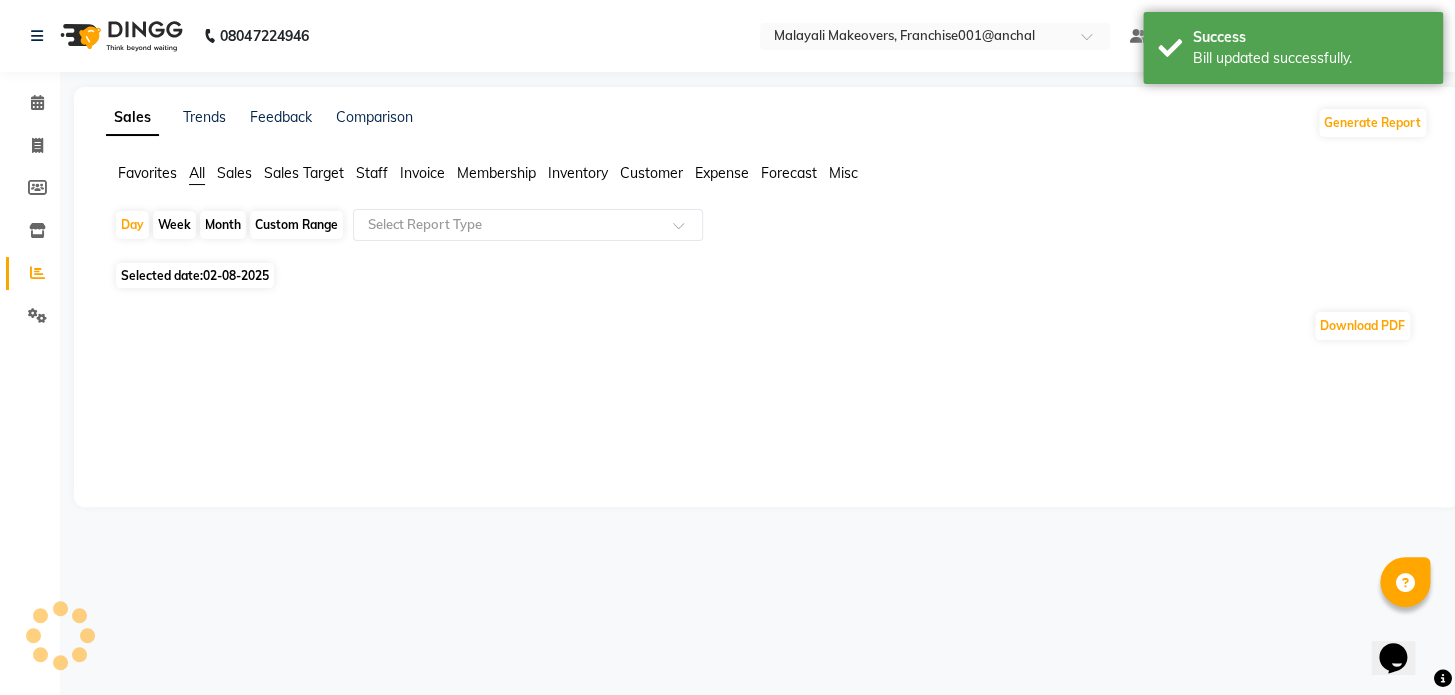 click on "Month" 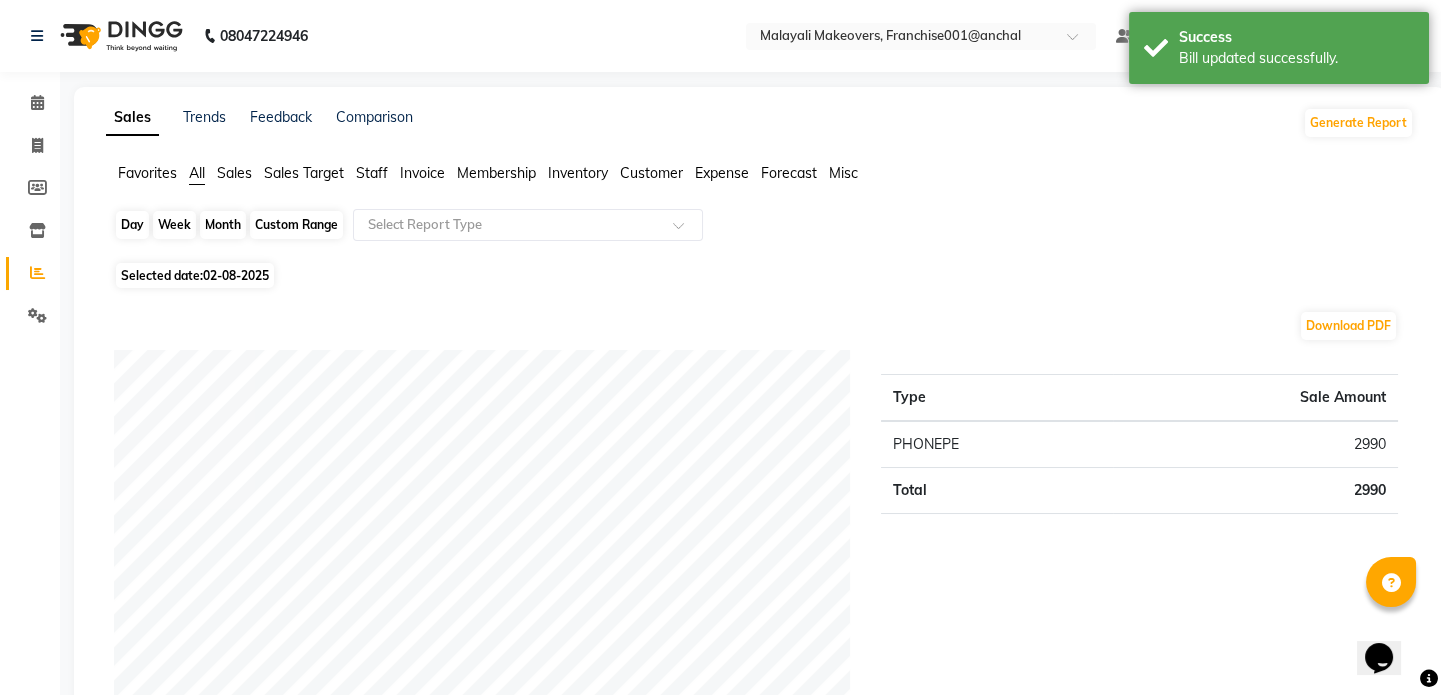 click on "Month" 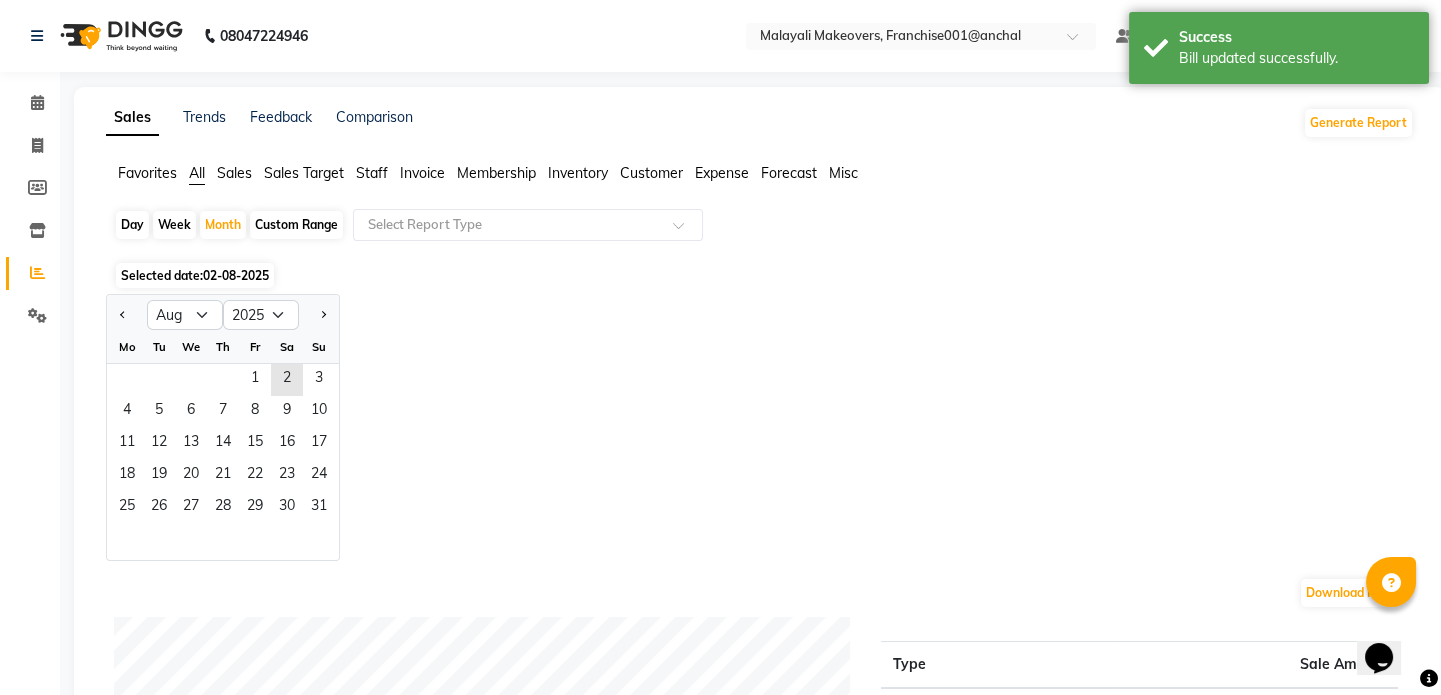 click 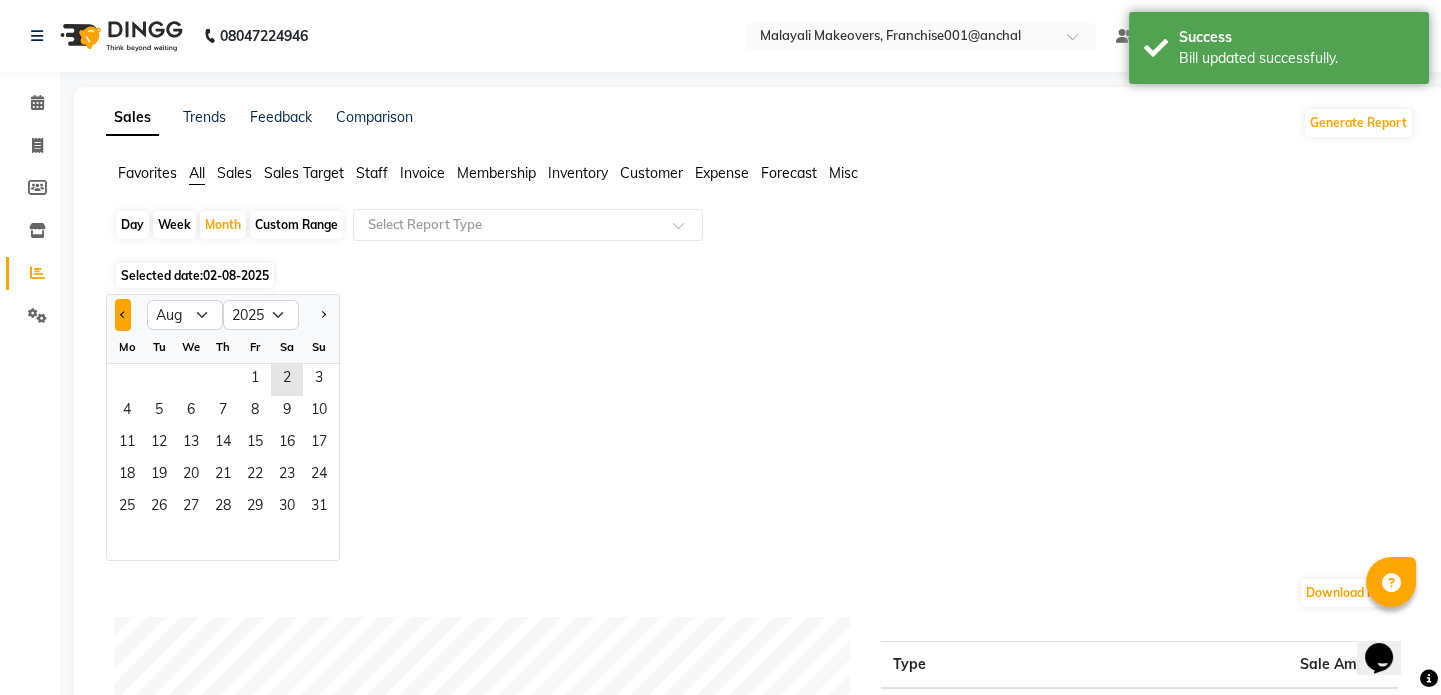 click 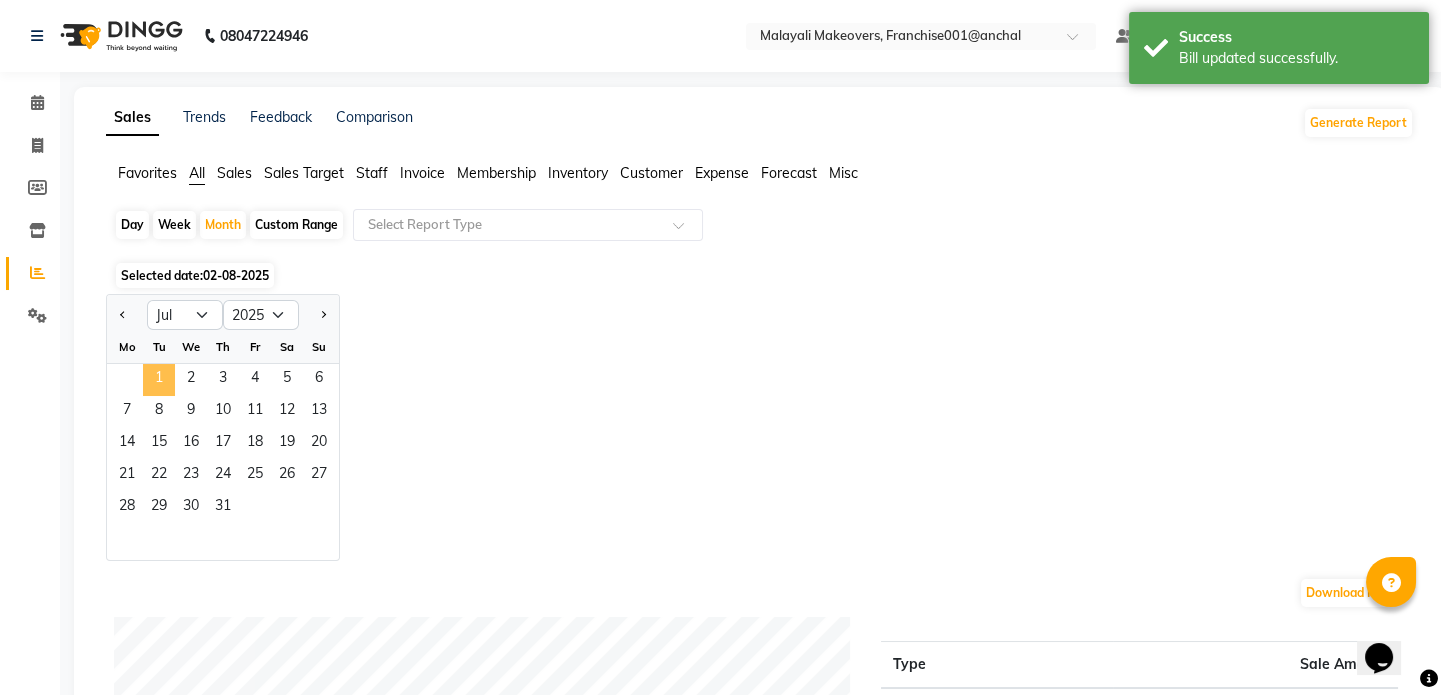 click on "1" 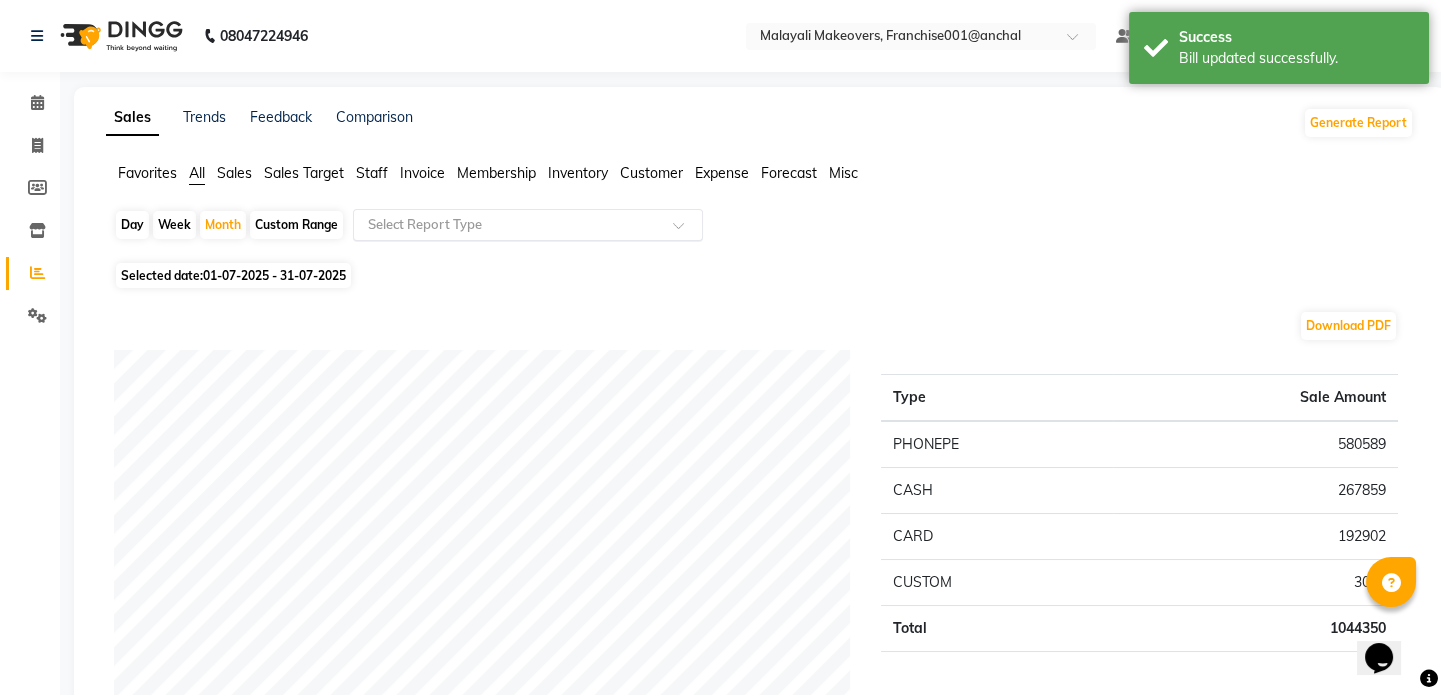 click 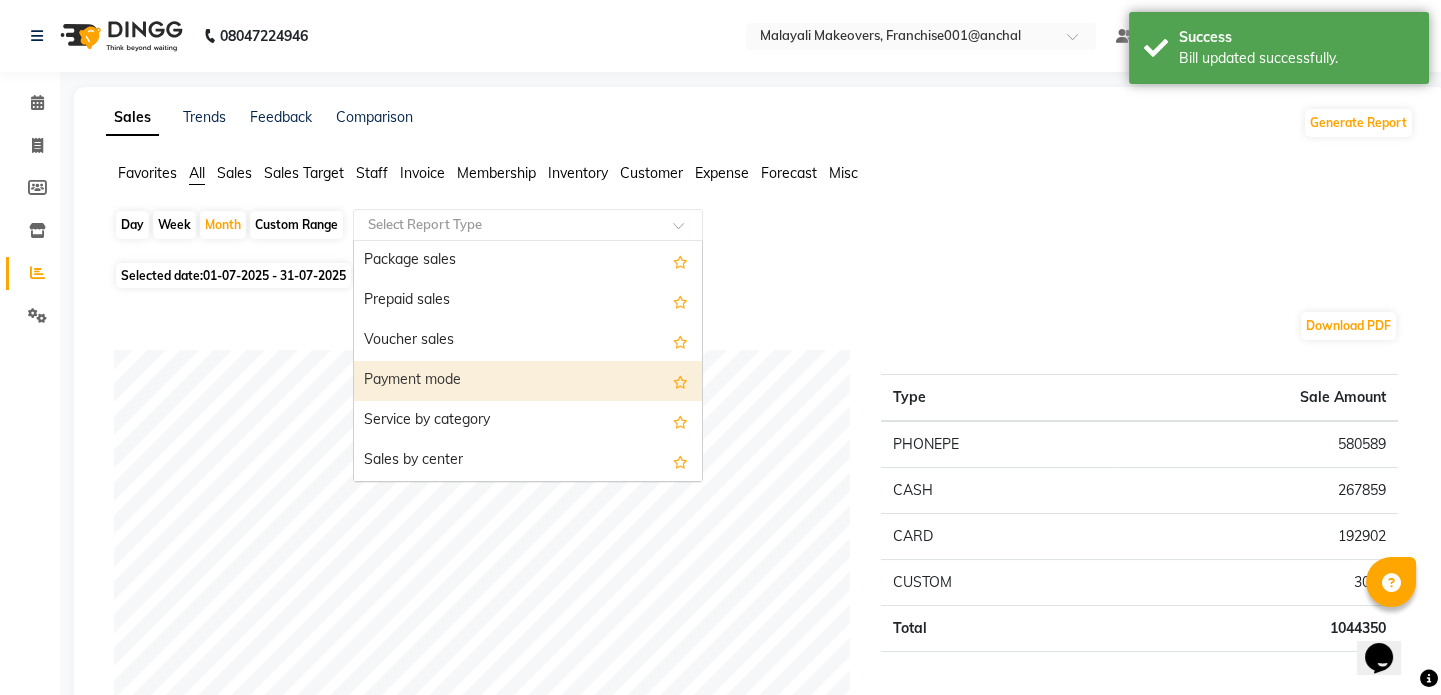 scroll, scrollTop: 272, scrollLeft: 0, axis: vertical 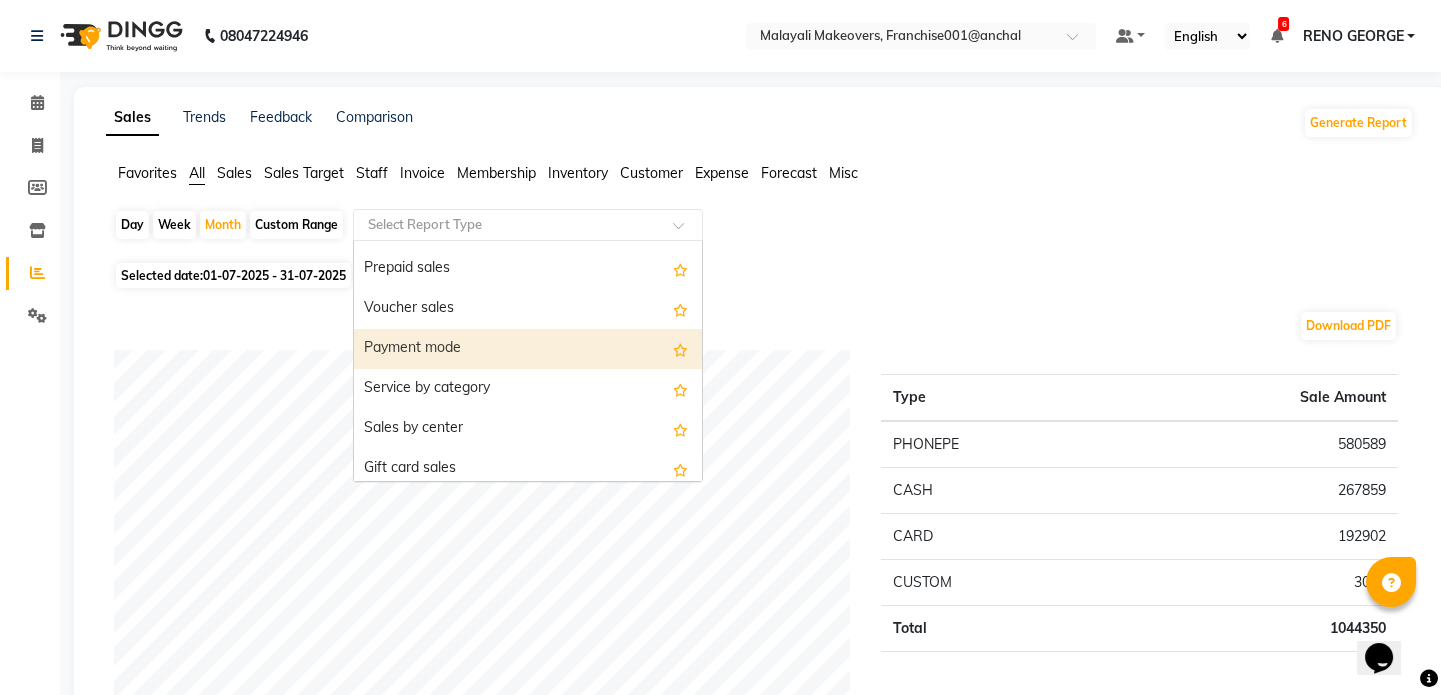 click on "Payment mode" at bounding box center [528, 349] 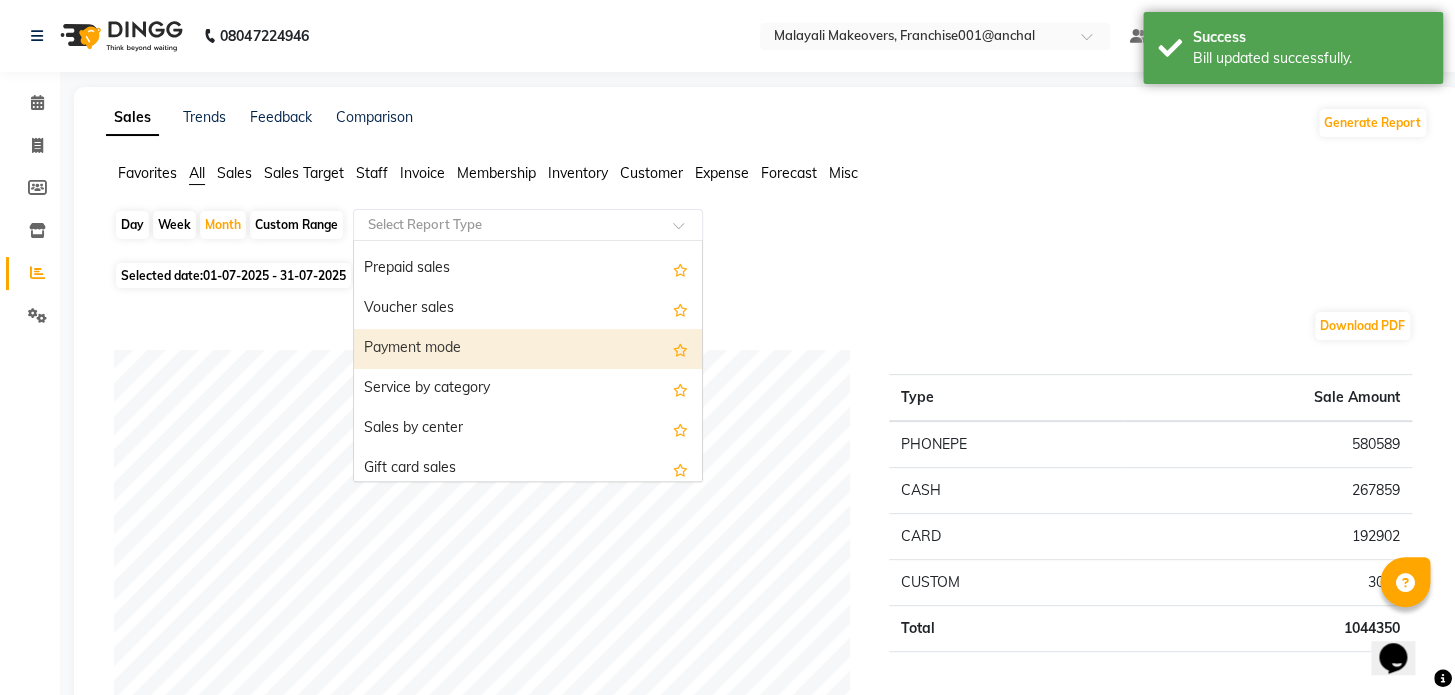 select on "full_report" 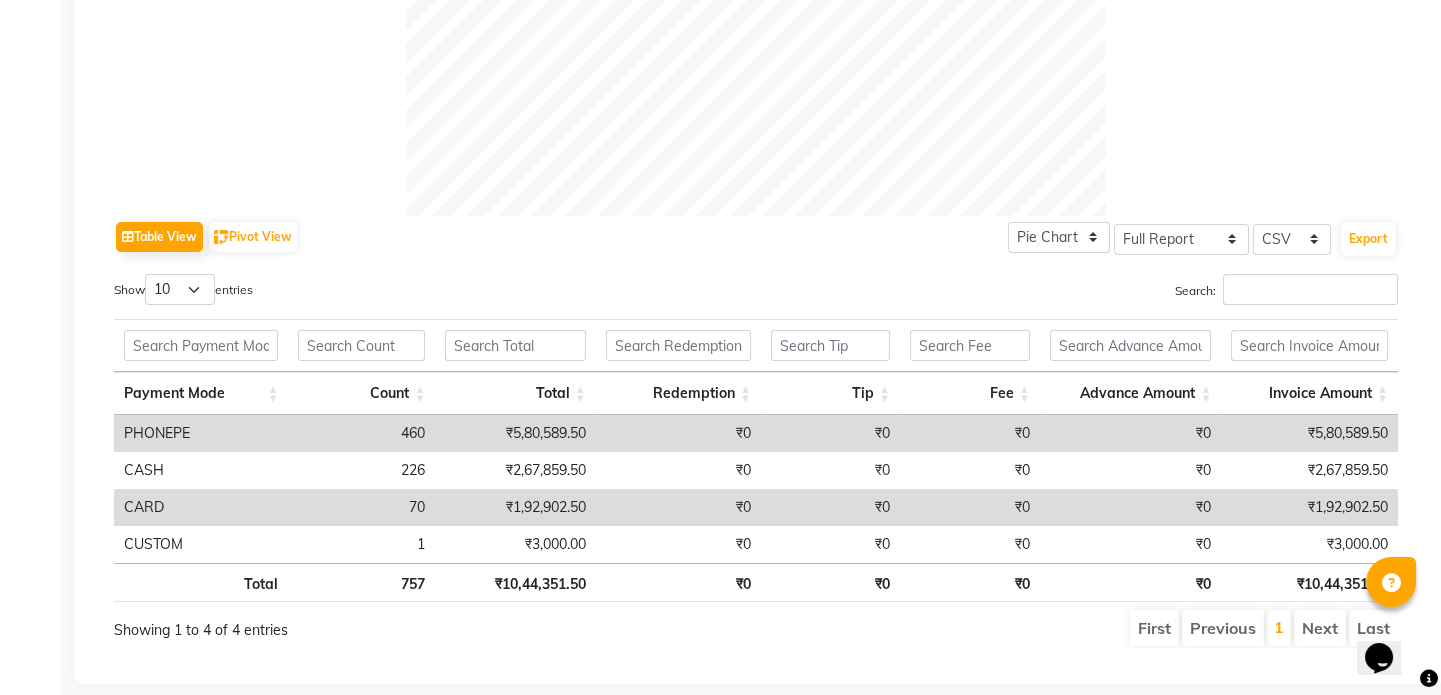 scroll, scrollTop: 849, scrollLeft: 0, axis: vertical 